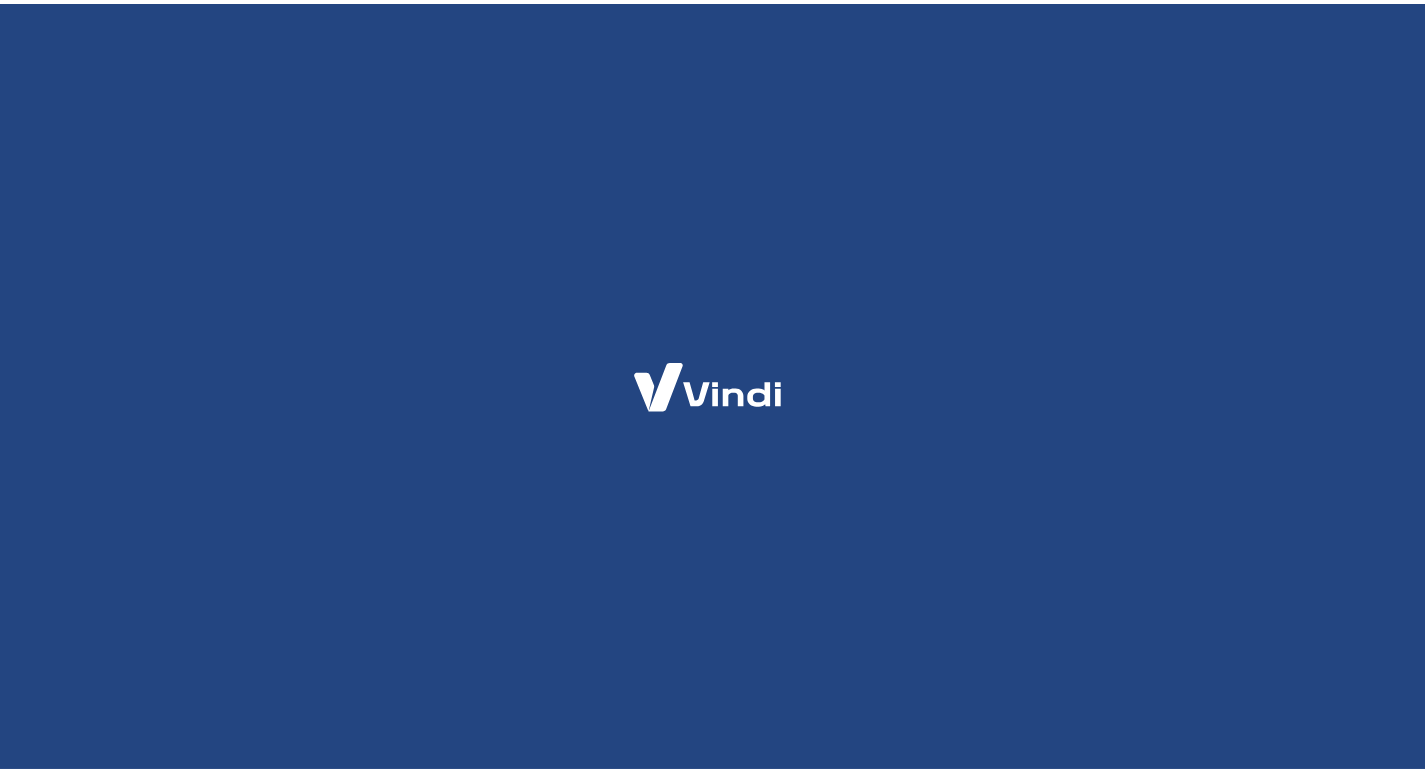 scroll, scrollTop: 0, scrollLeft: 0, axis: both 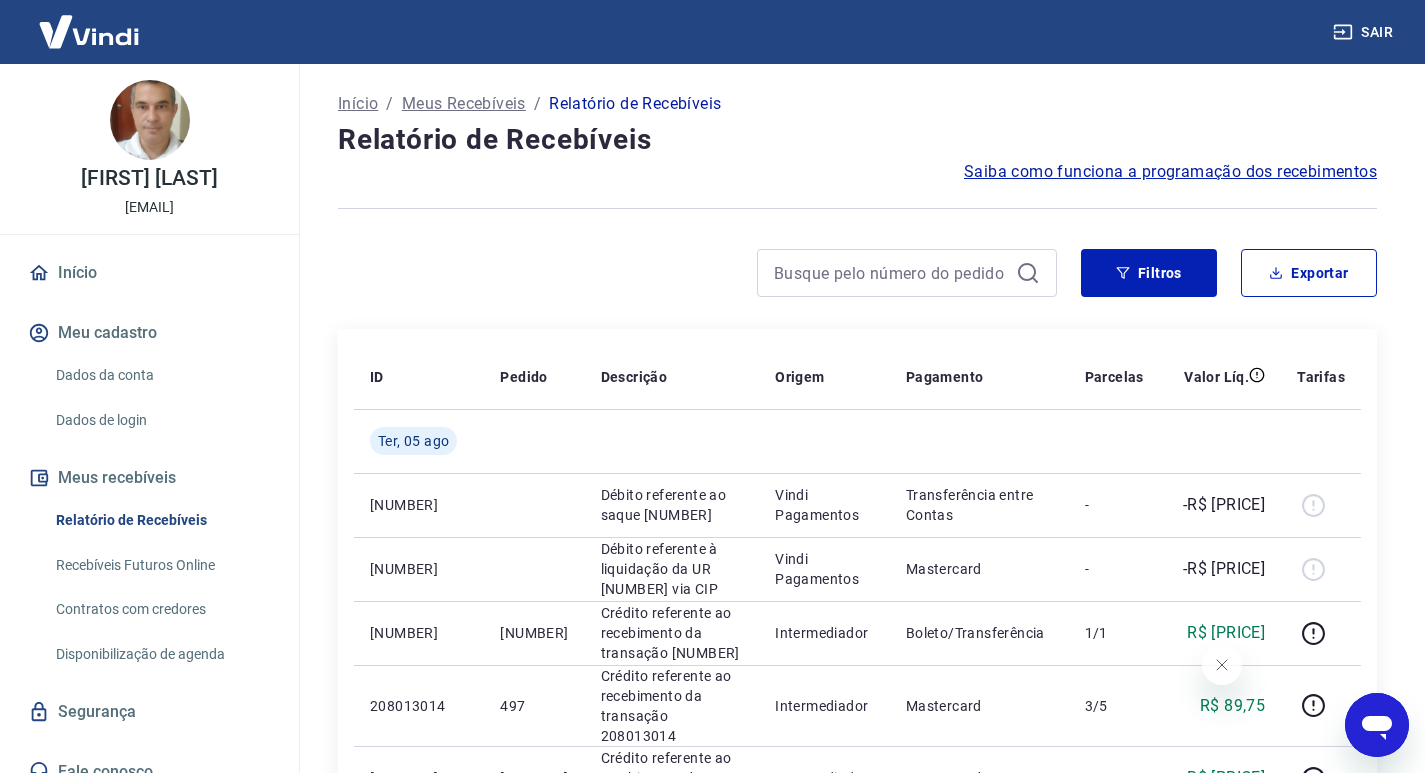 click at bounding box center (857, 208) 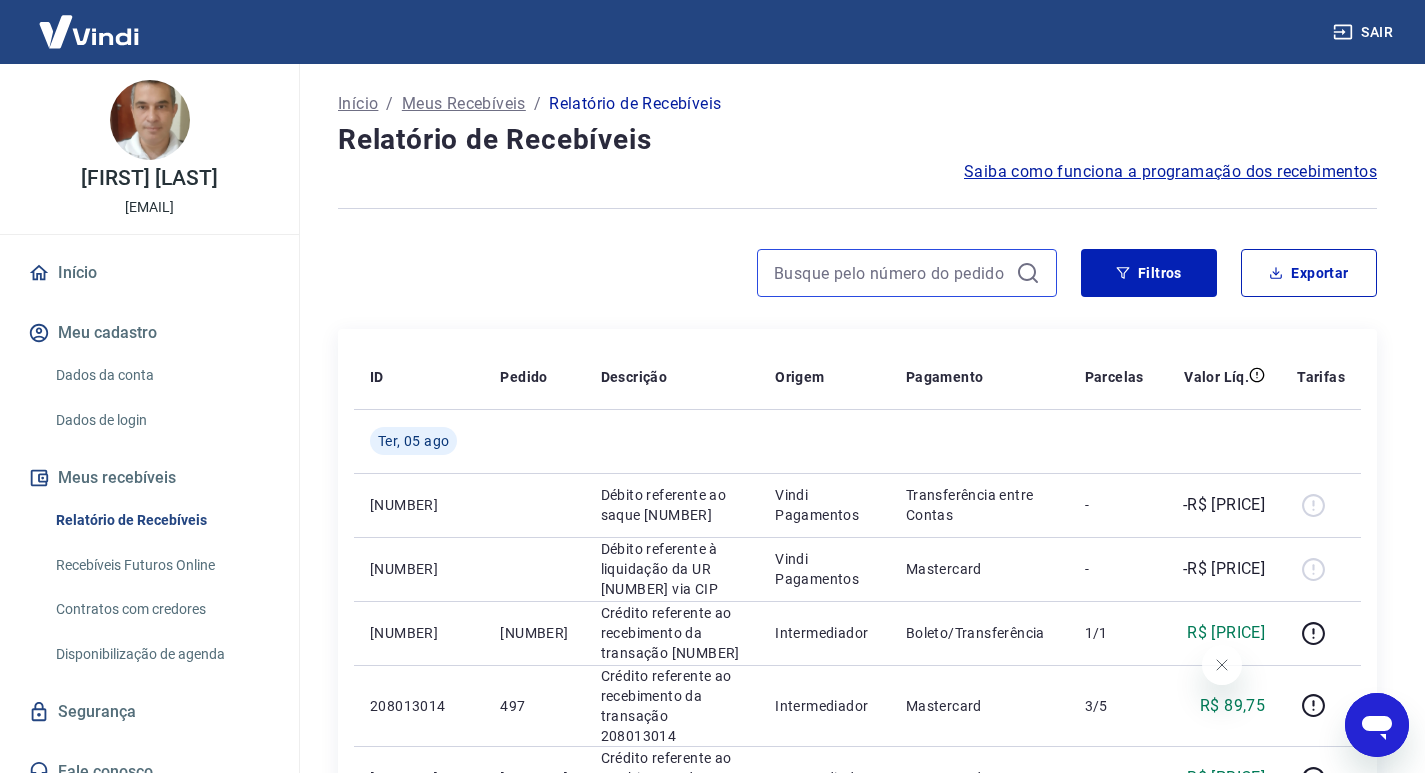 click at bounding box center [891, 273] 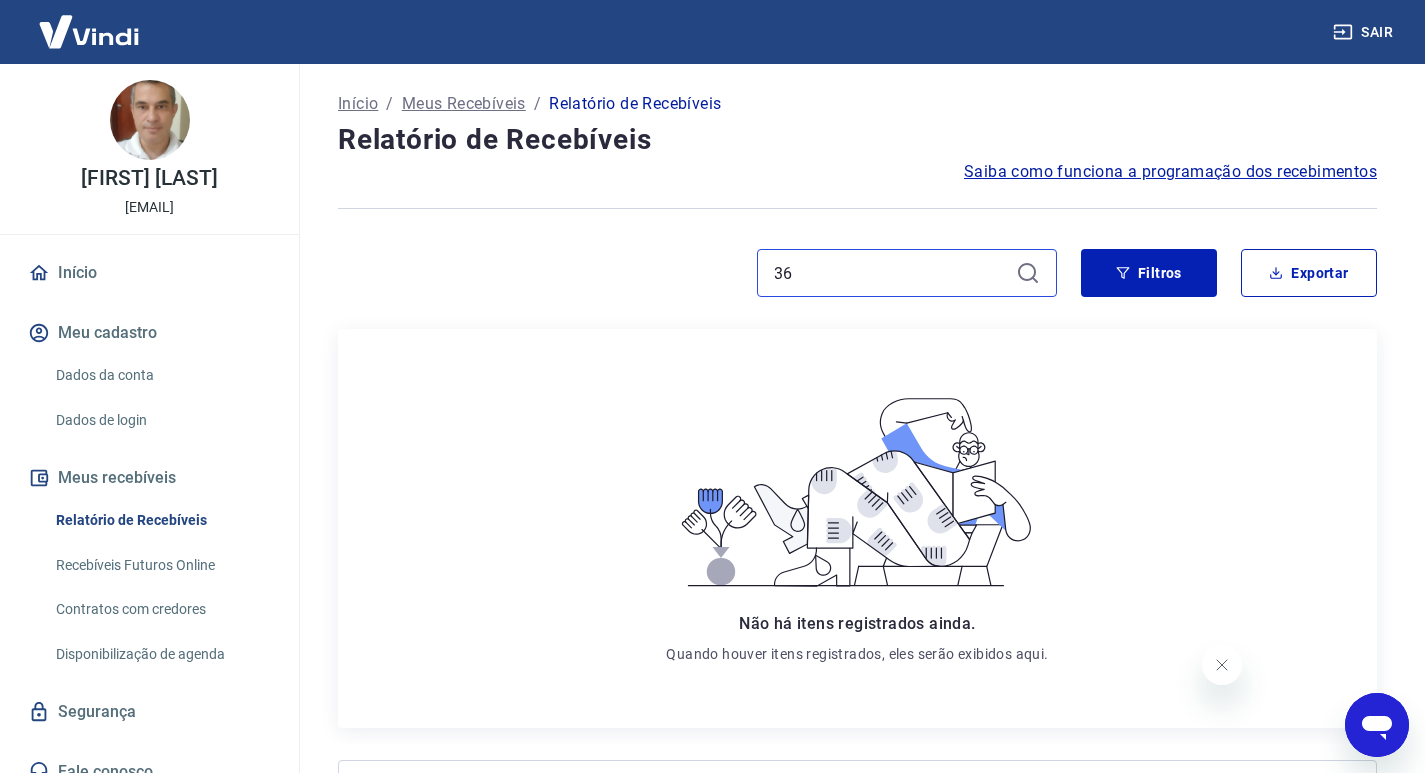 type on "3" 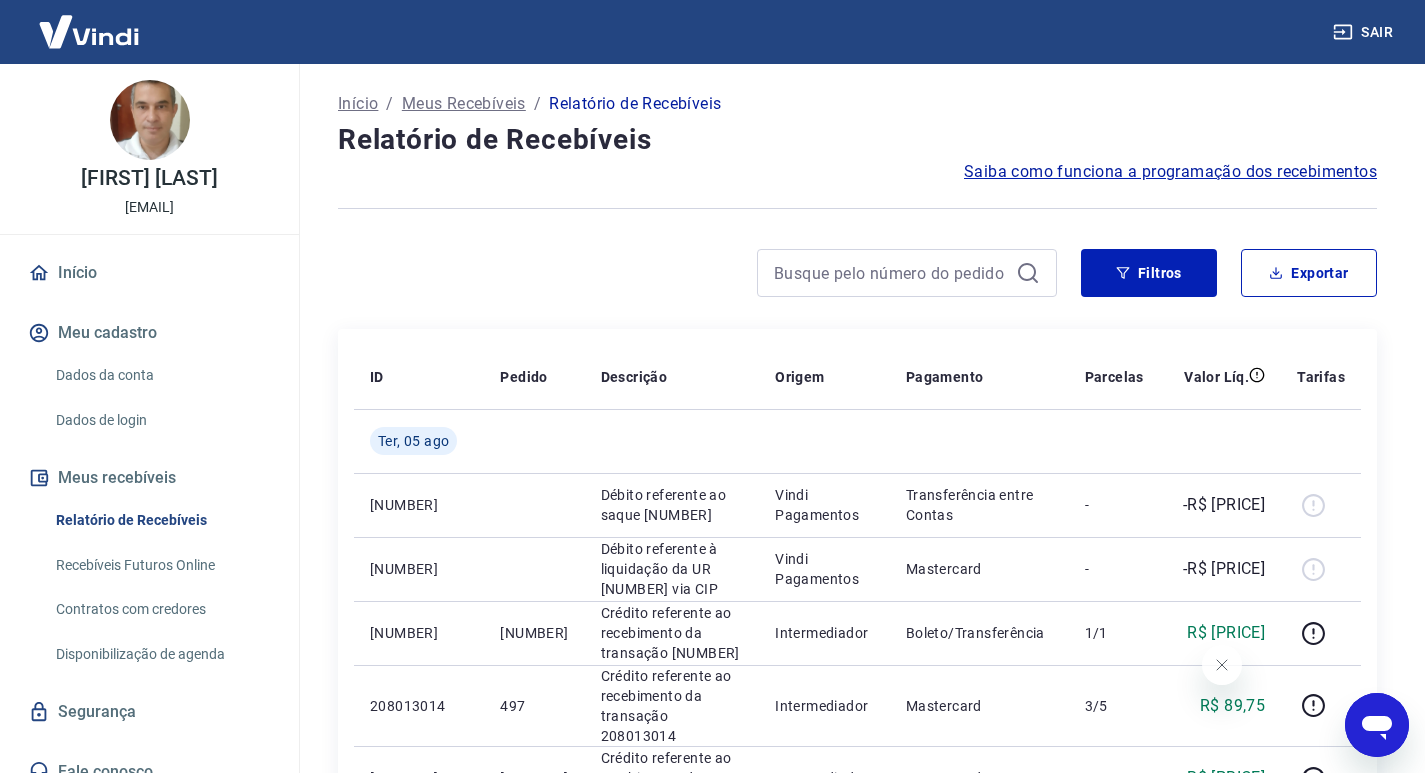 click at bounding box center (907, 273) 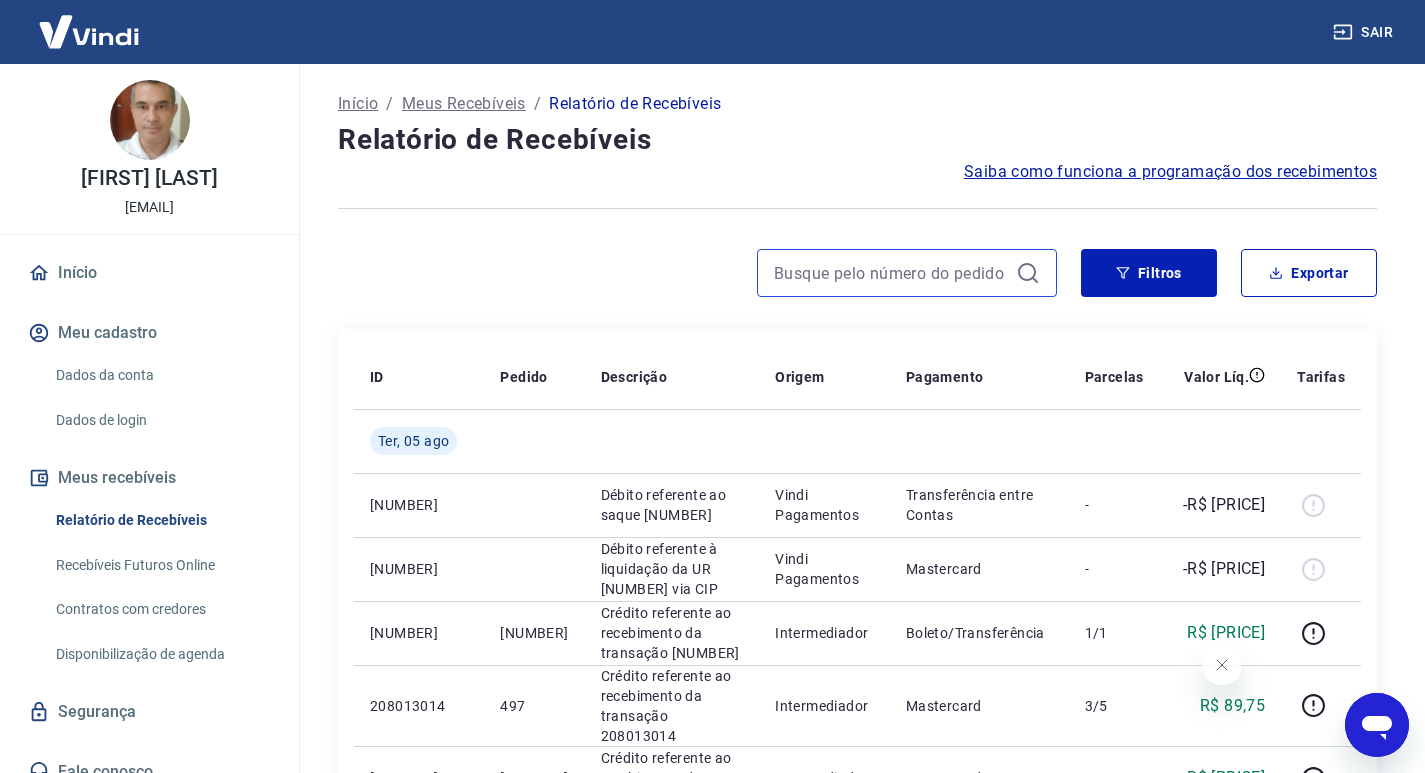 click at bounding box center [891, 273] 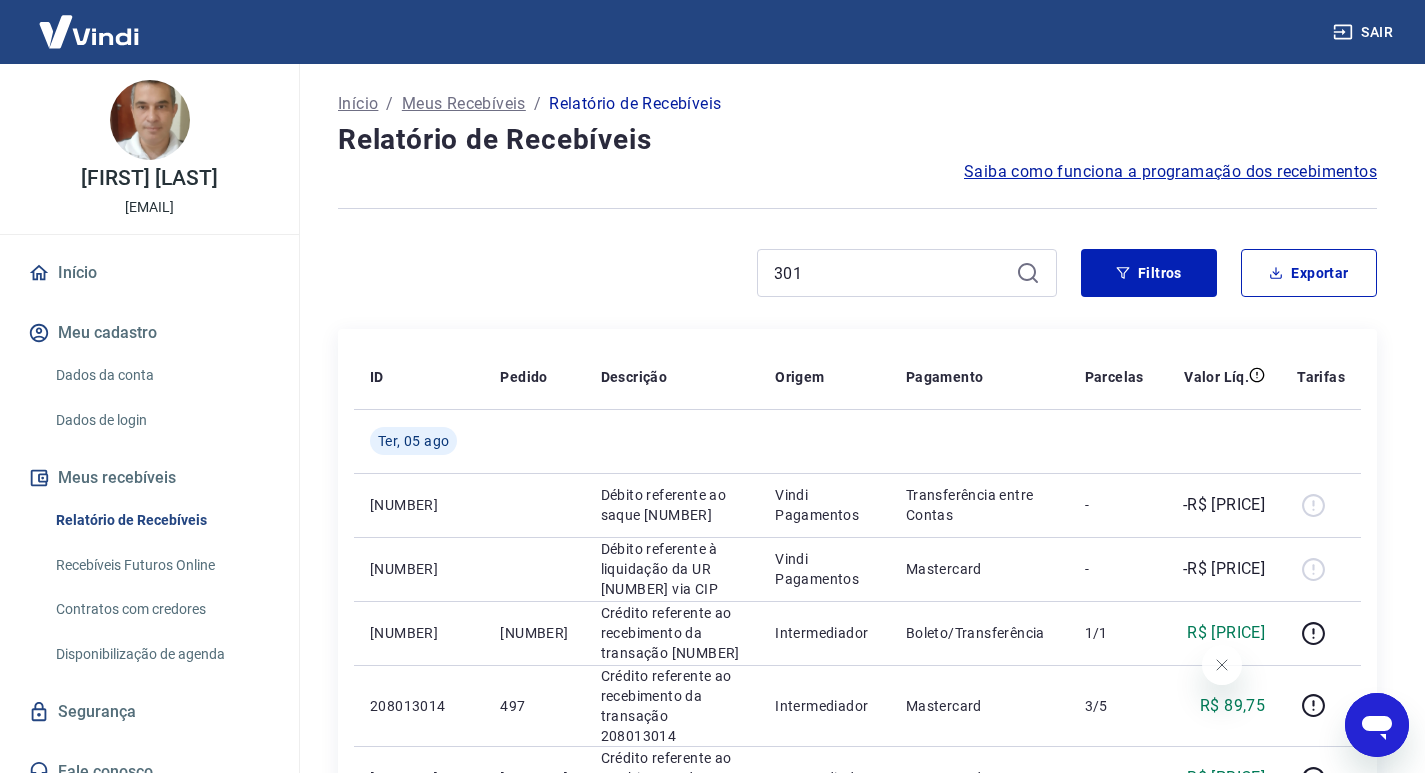 click 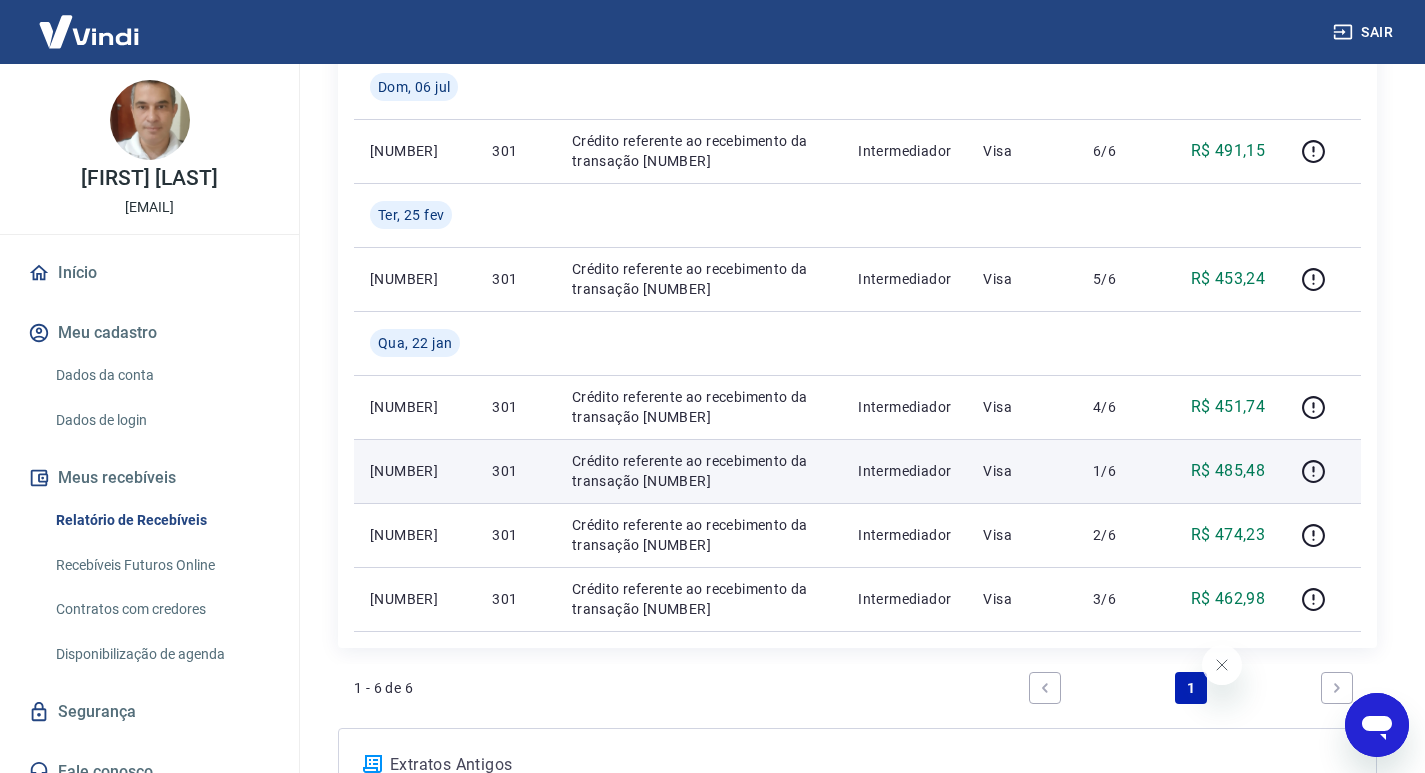 scroll, scrollTop: 400, scrollLeft: 0, axis: vertical 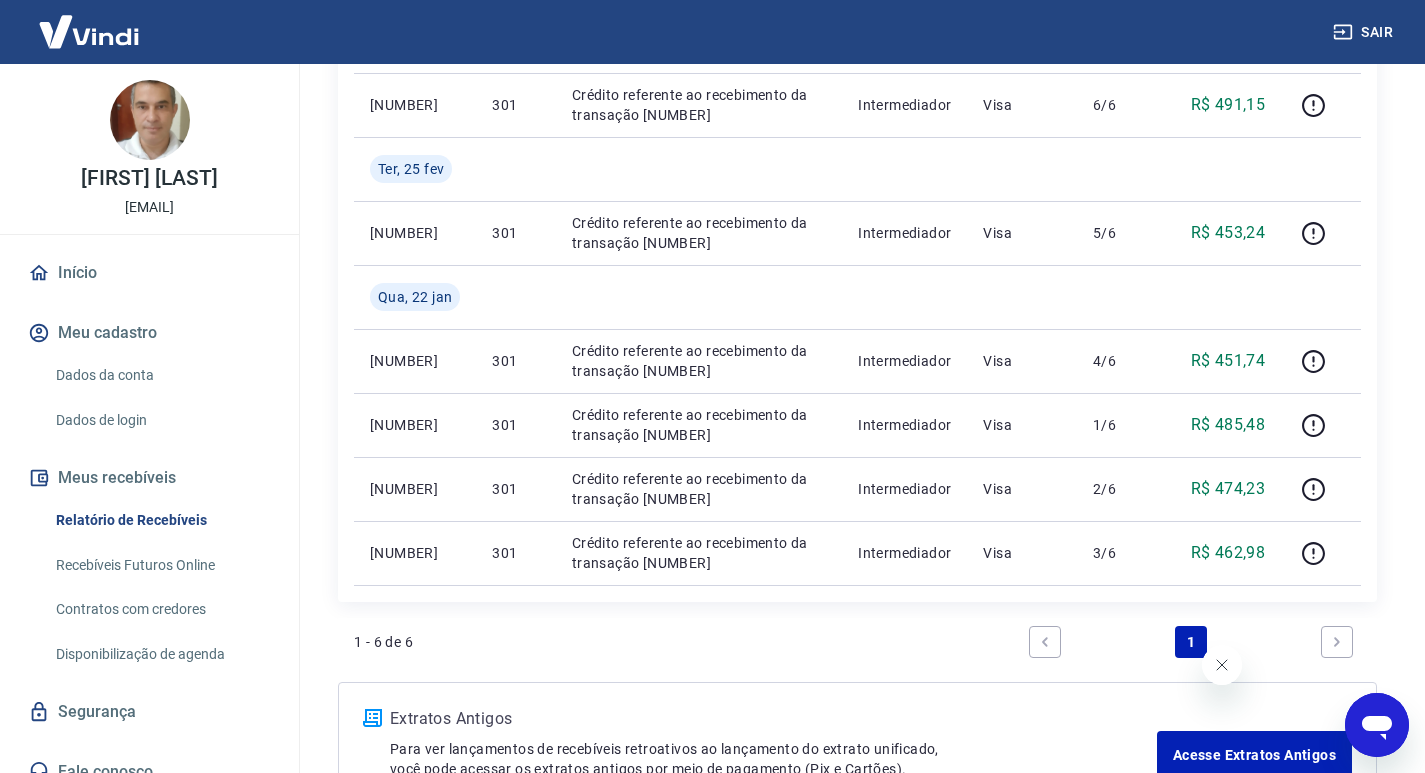 click 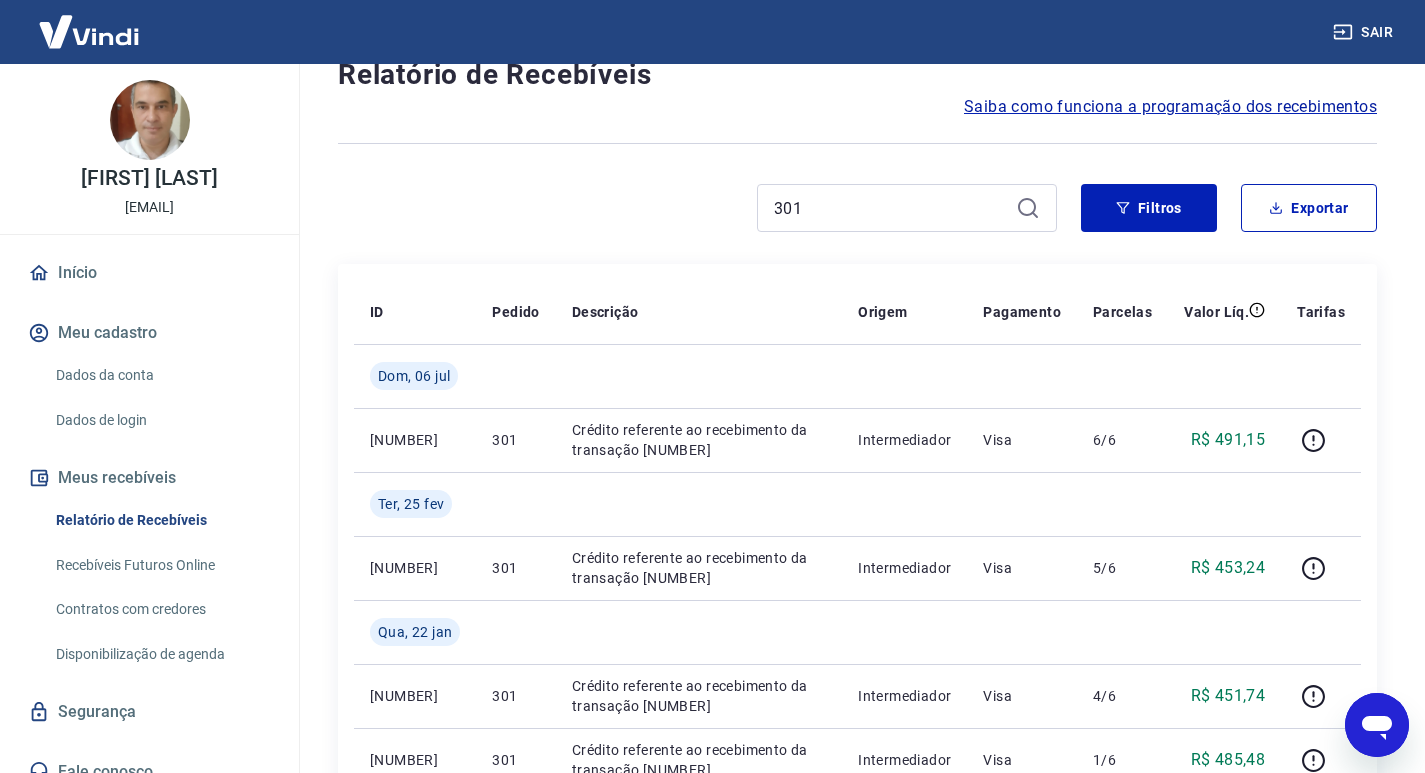 scroll, scrollTop: 100, scrollLeft: 0, axis: vertical 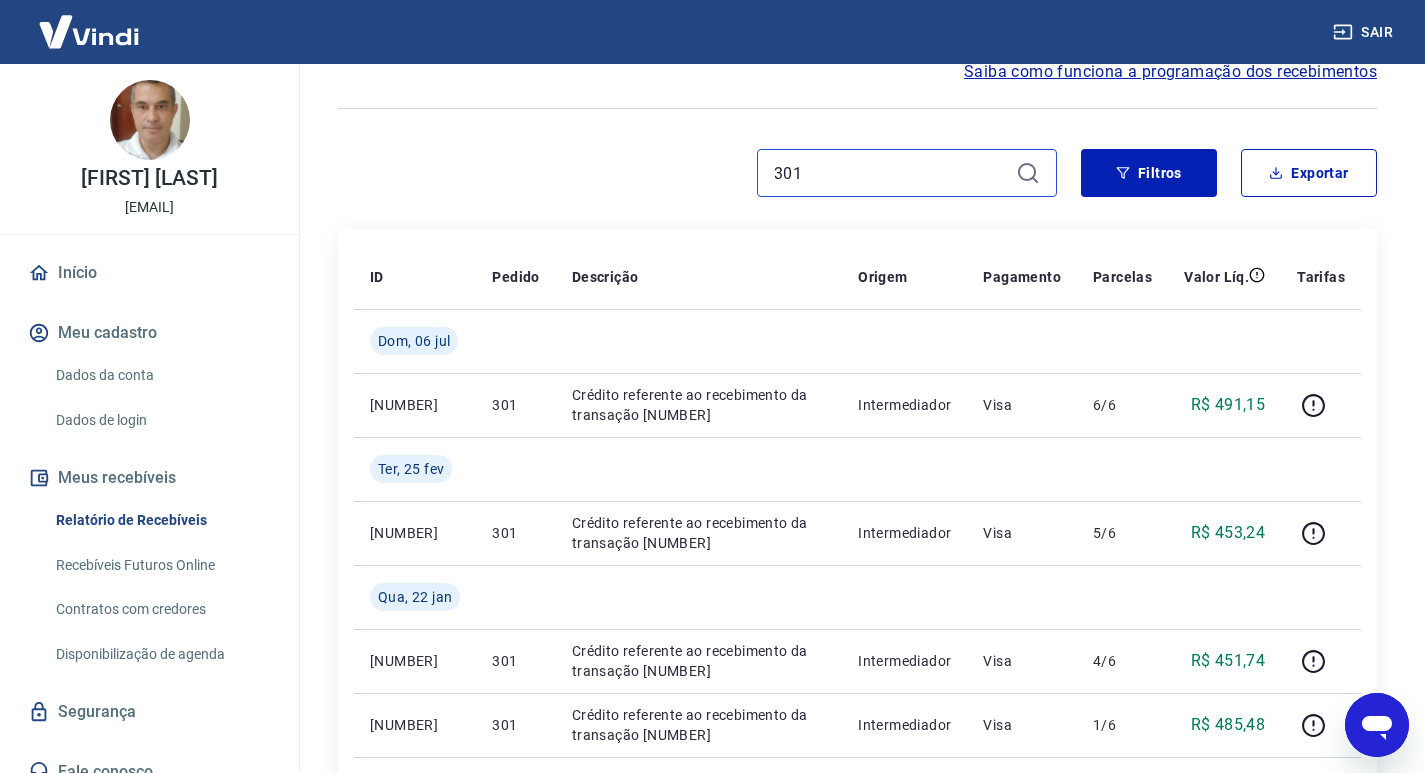 click on "301" at bounding box center [891, 173] 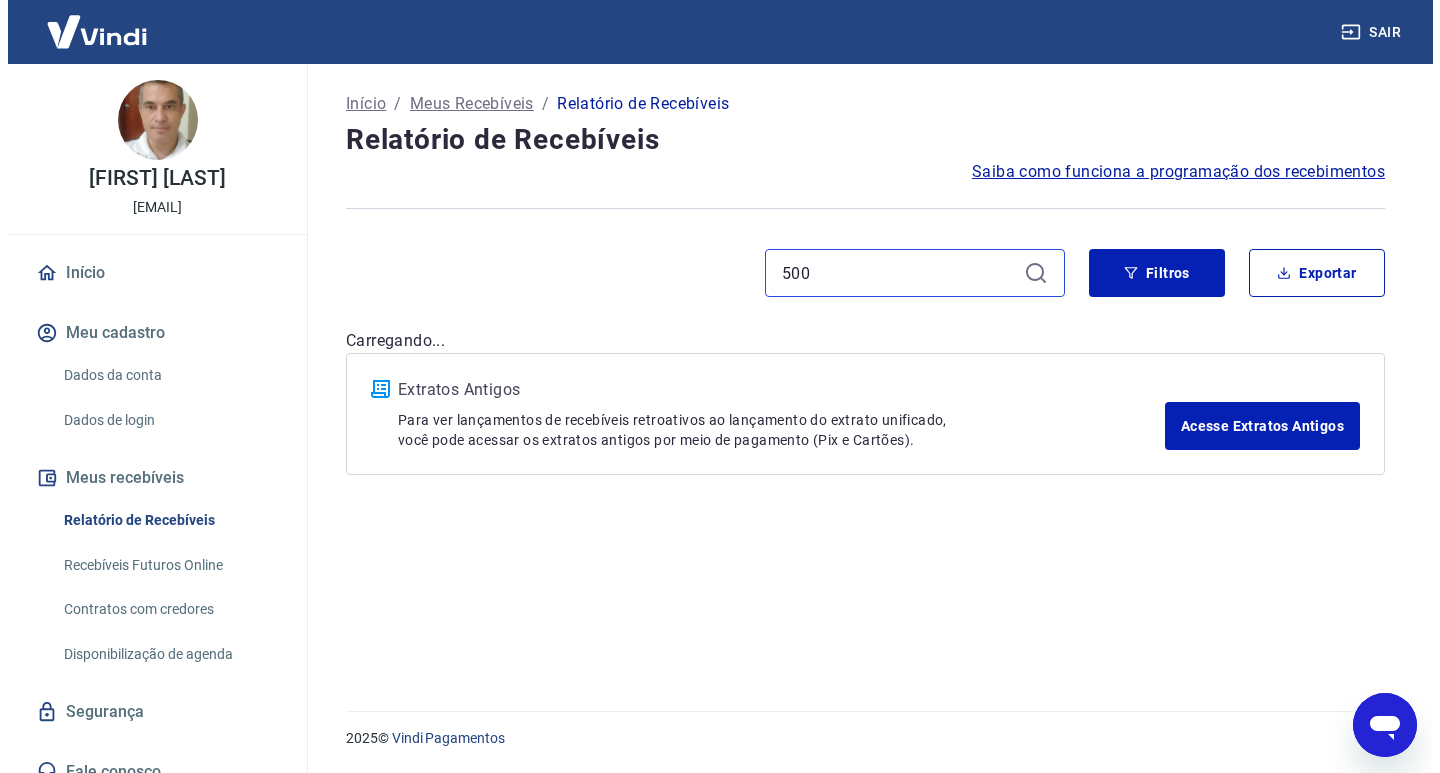 scroll, scrollTop: 0, scrollLeft: 0, axis: both 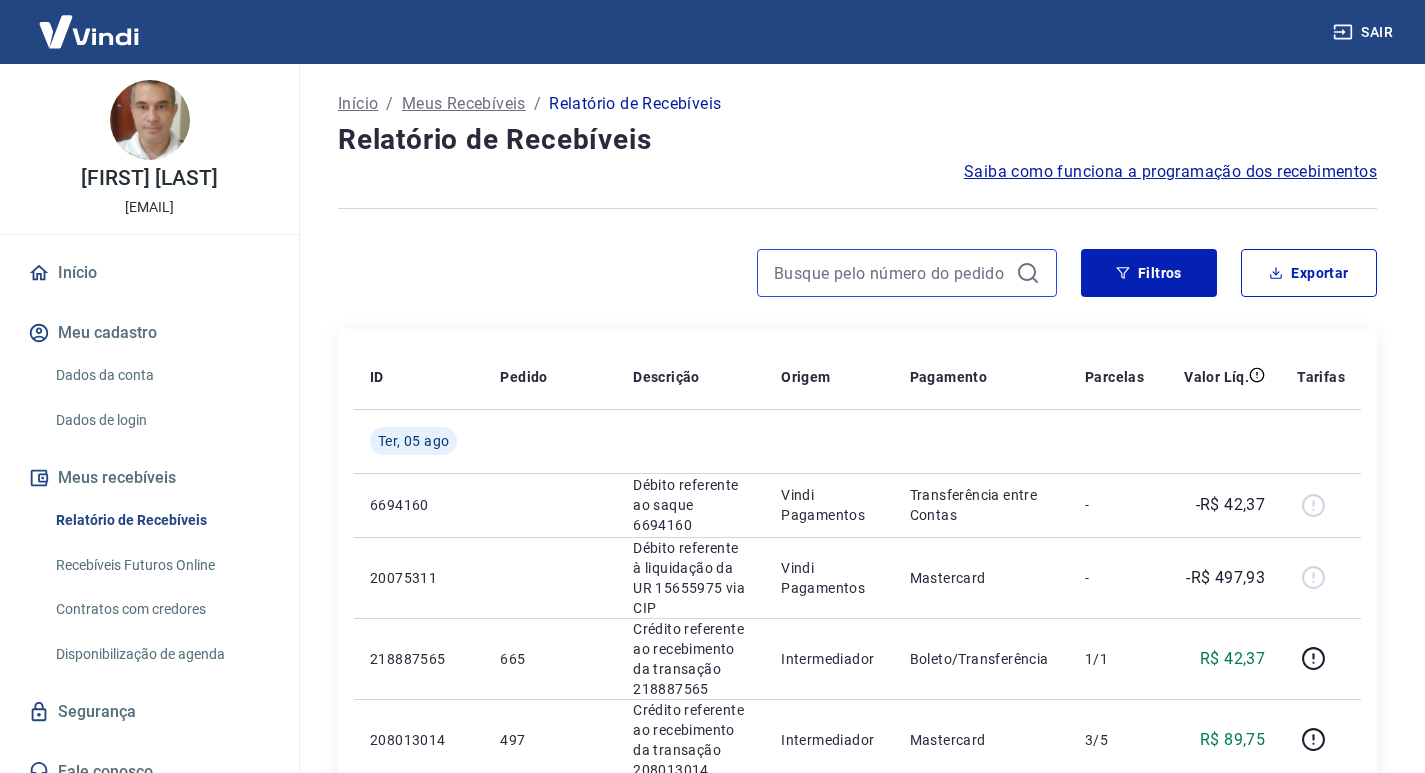 click at bounding box center (891, 273) 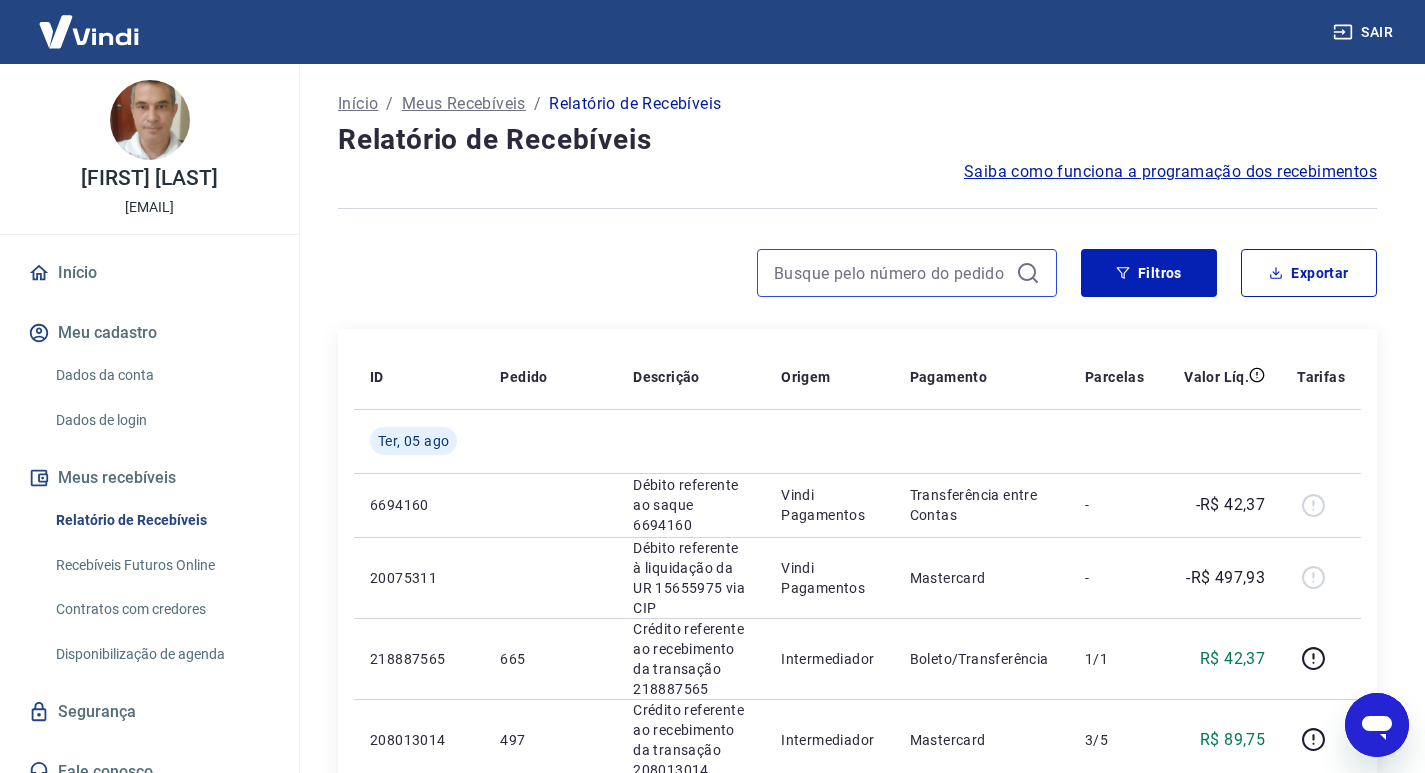 scroll, scrollTop: 0, scrollLeft: 0, axis: both 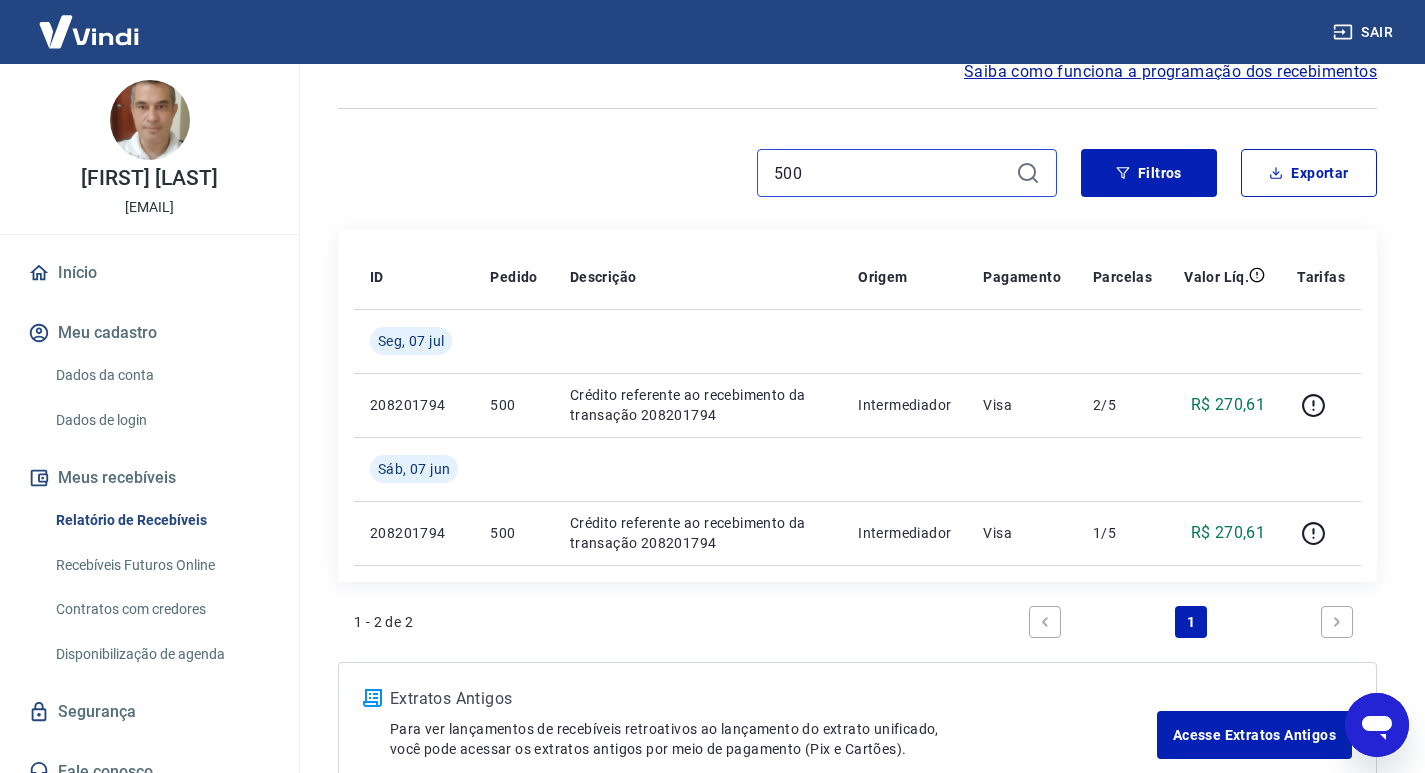 click on "500" at bounding box center (891, 173) 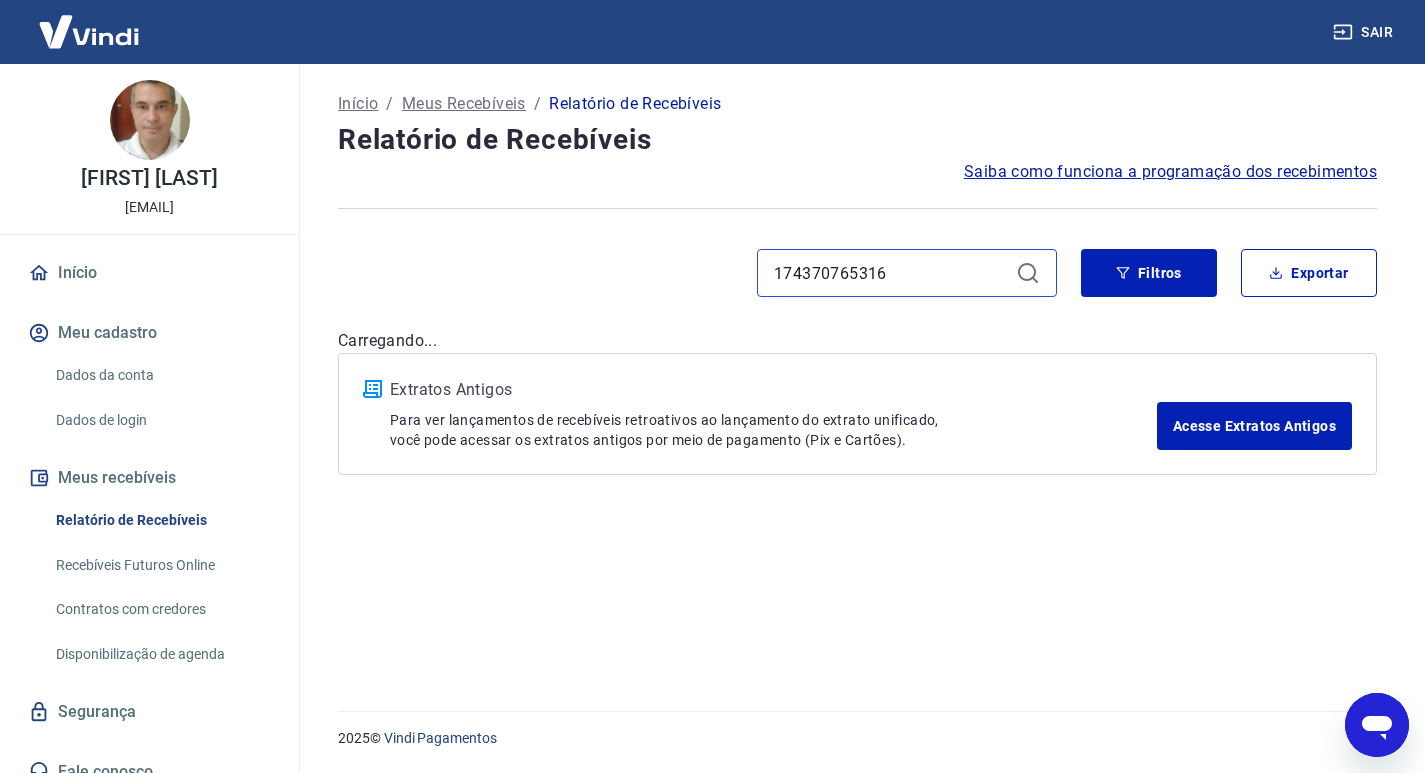 scroll, scrollTop: 0, scrollLeft: 0, axis: both 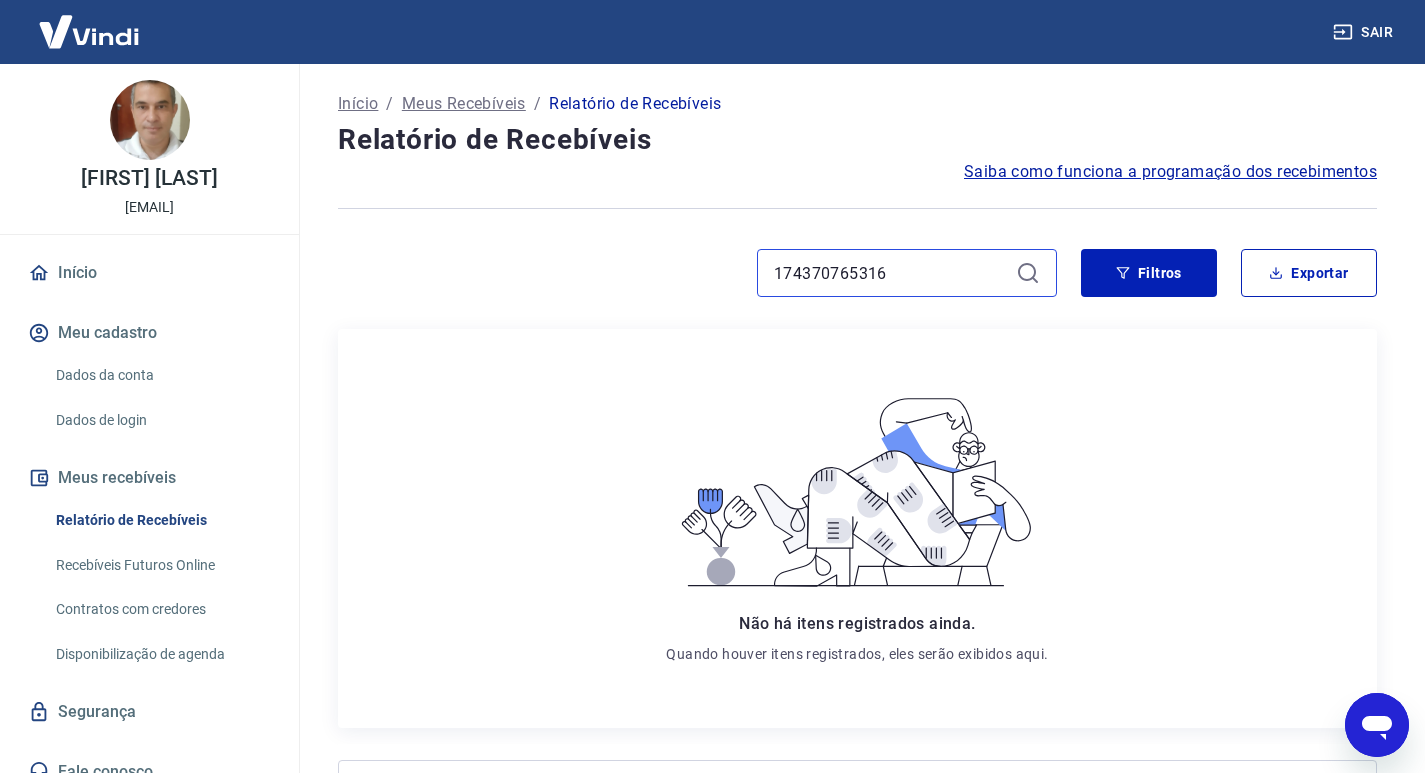 click on "[NUMBER]" at bounding box center [891, 273] 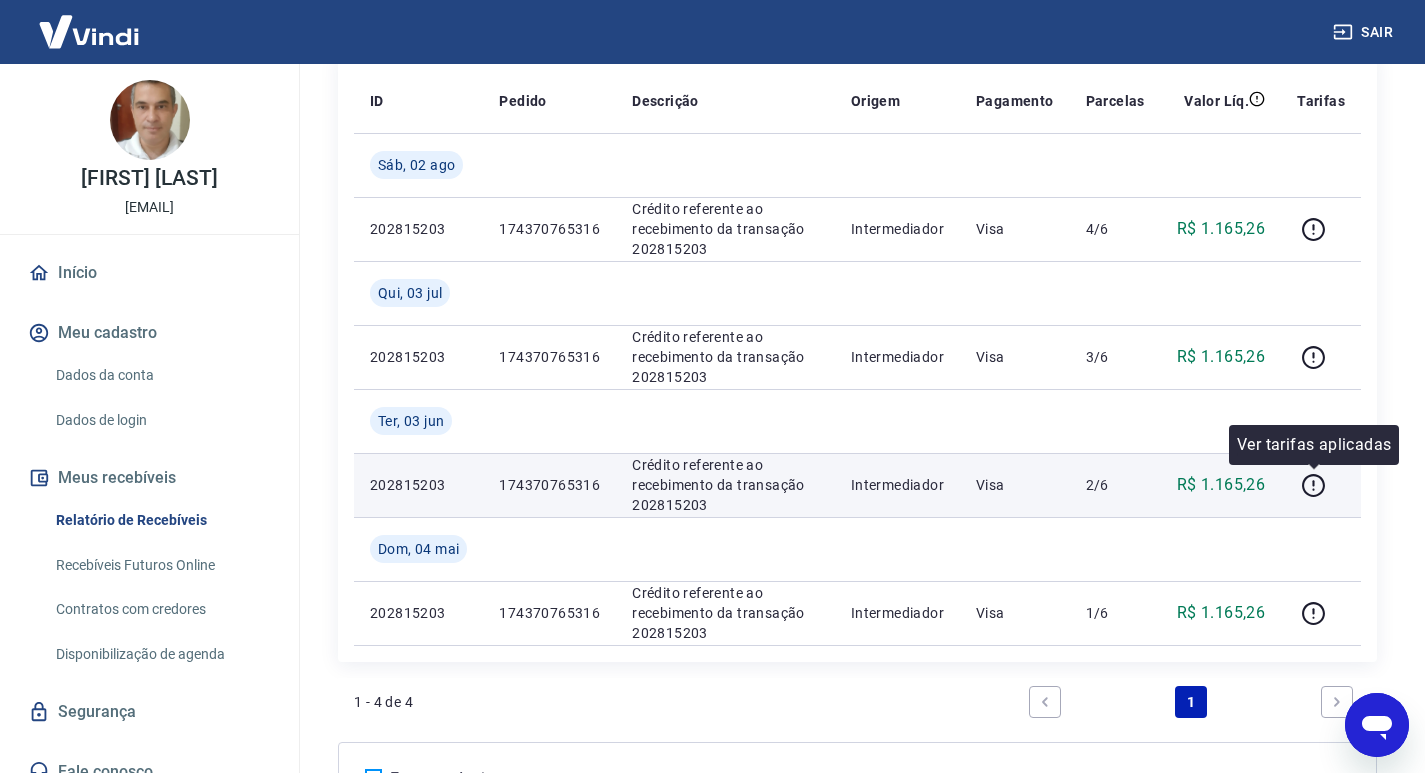 scroll, scrollTop: 200, scrollLeft: 0, axis: vertical 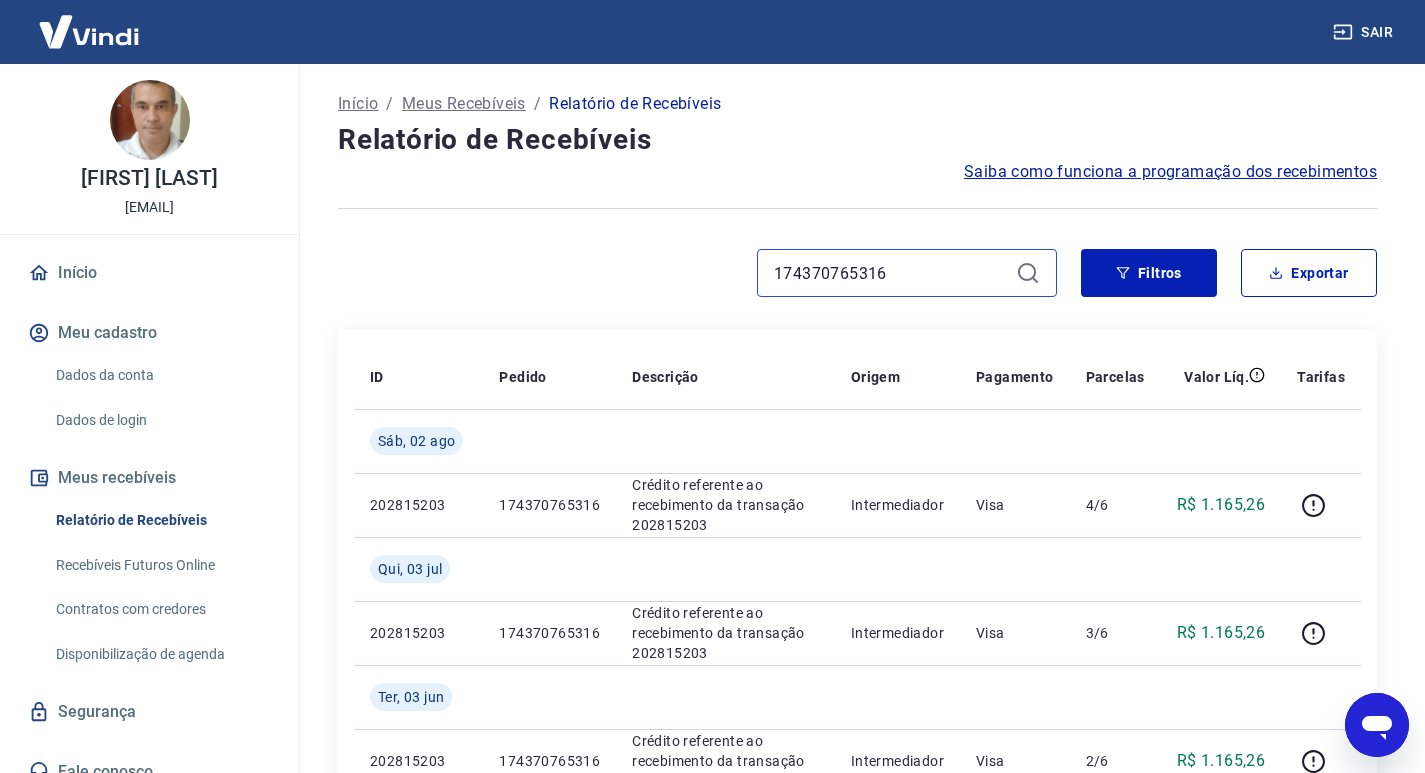 click on "[NUMBER]" at bounding box center [891, 273] 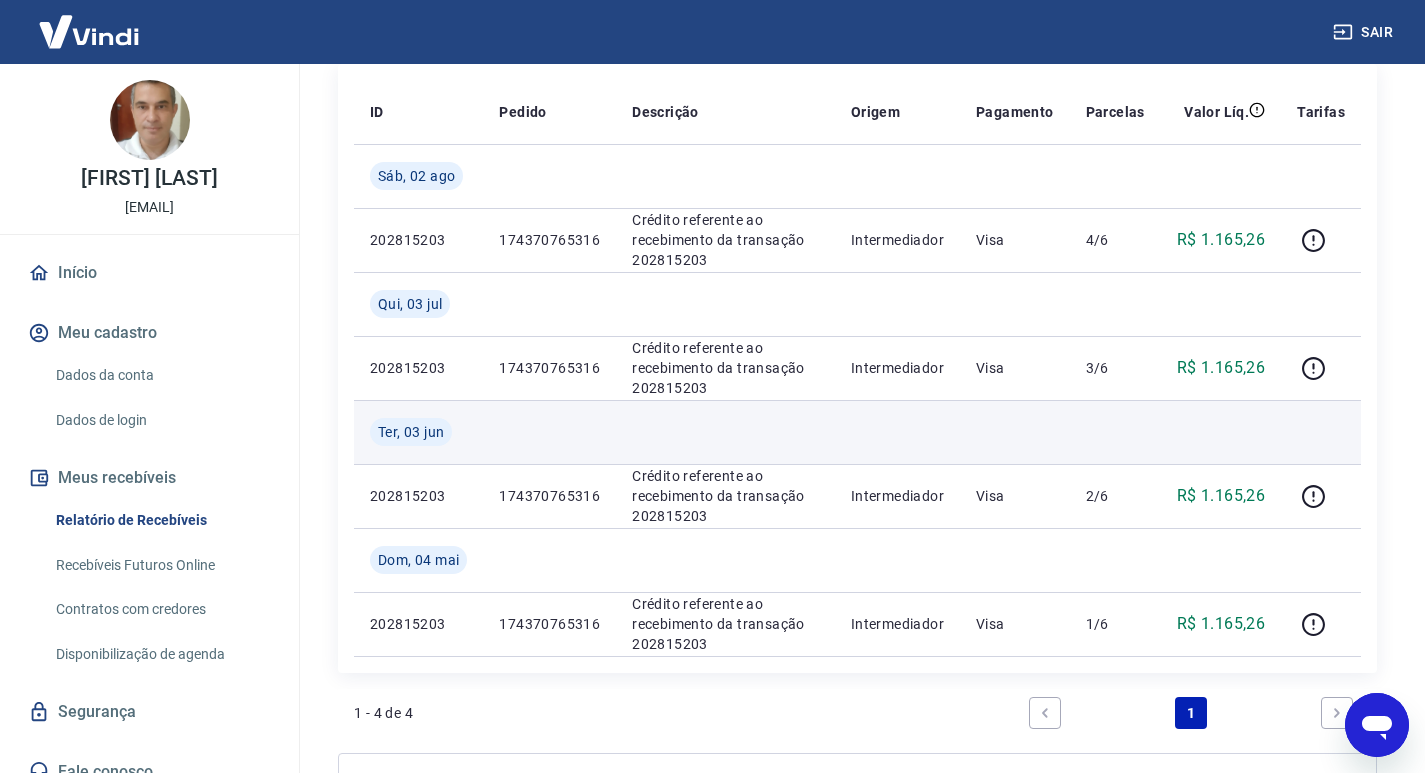 scroll, scrollTop: 300, scrollLeft: 0, axis: vertical 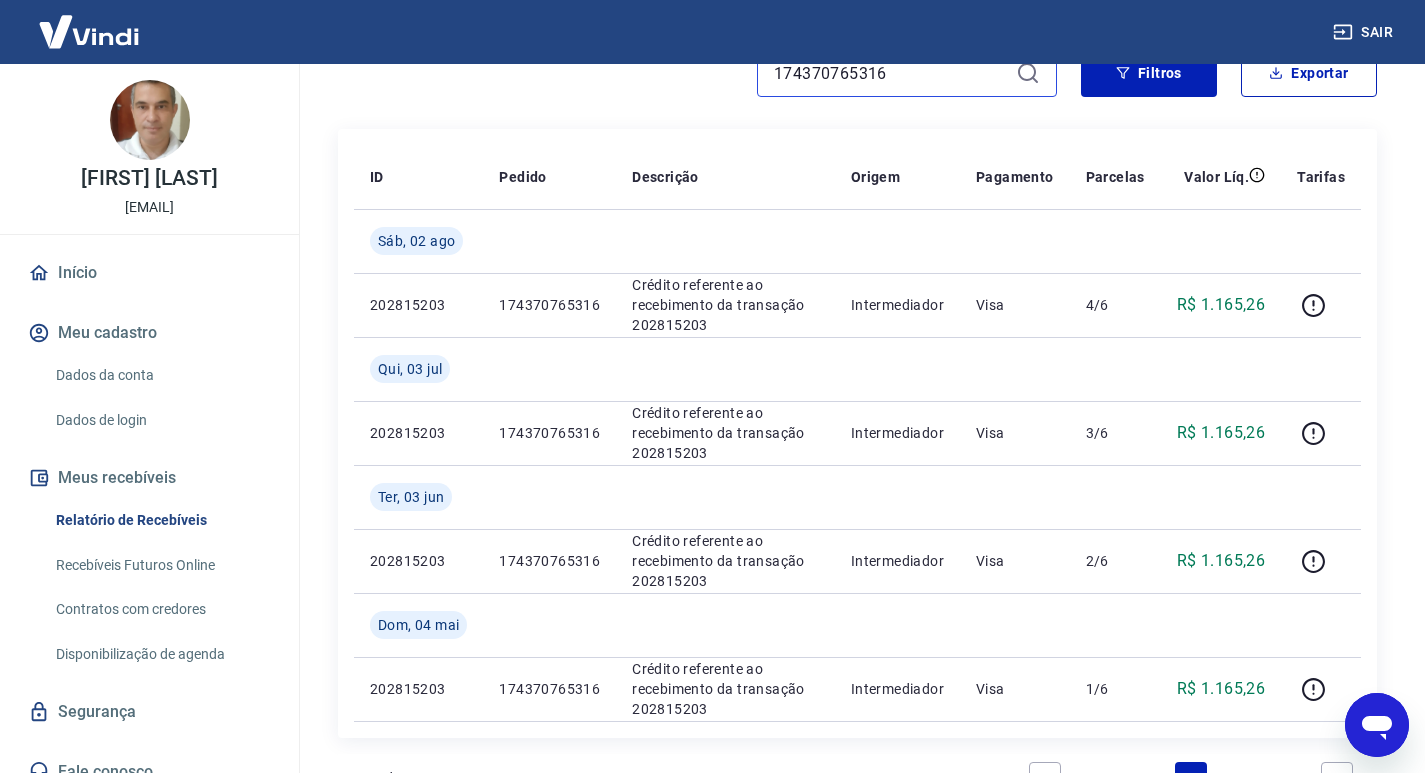 click on "[NUMBER]" at bounding box center (891, 73) 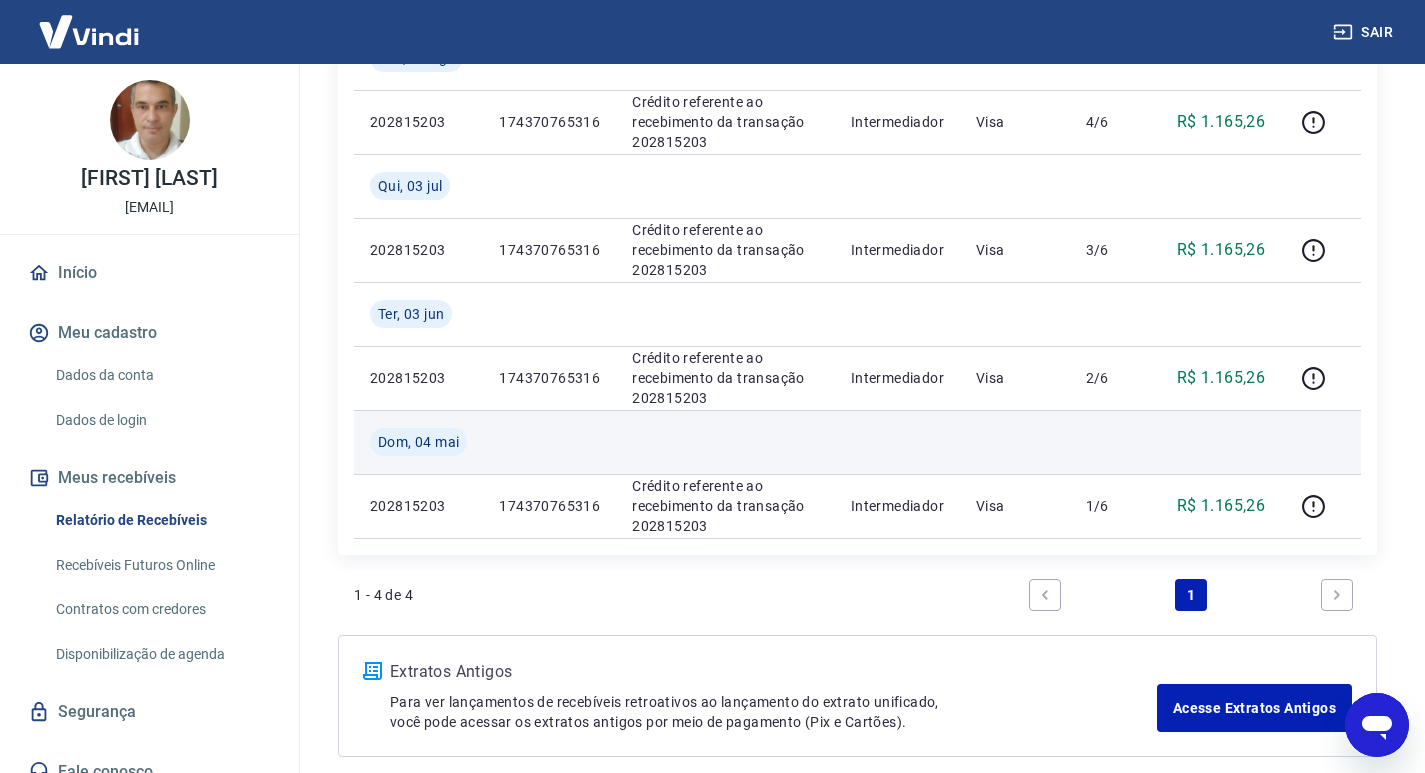 scroll, scrollTop: 400, scrollLeft: 0, axis: vertical 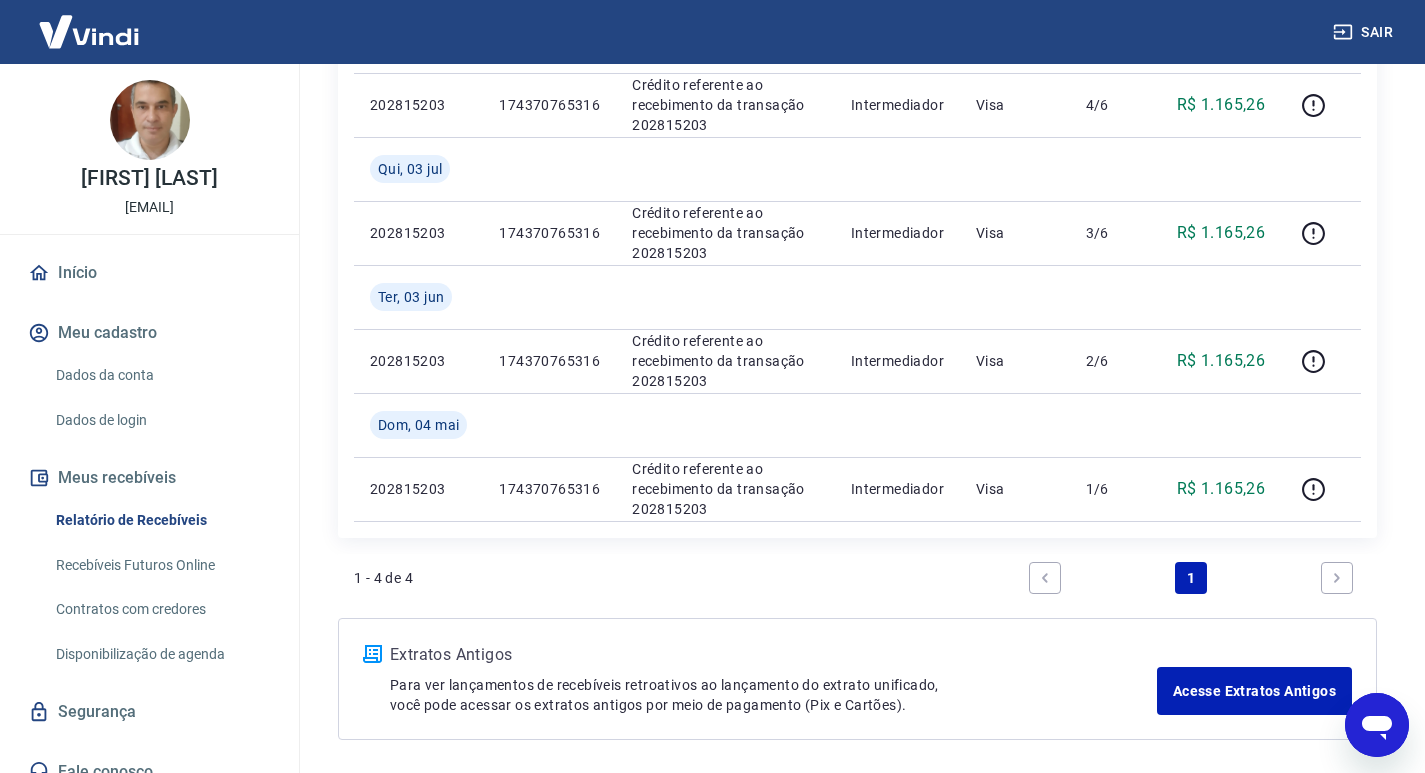 click at bounding box center (1337, 578) 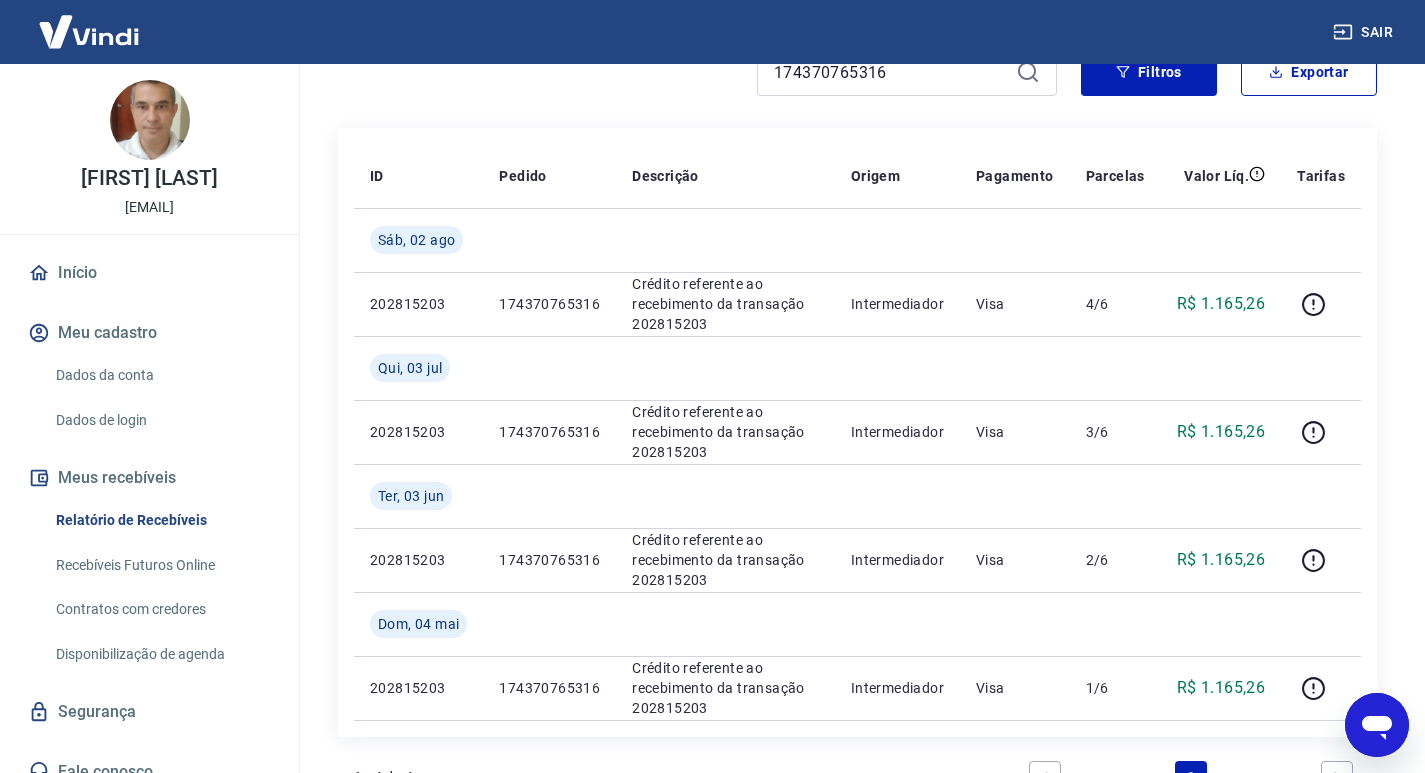 scroll, scrollTop: 100, scrollLeft: 0, axis: vertical 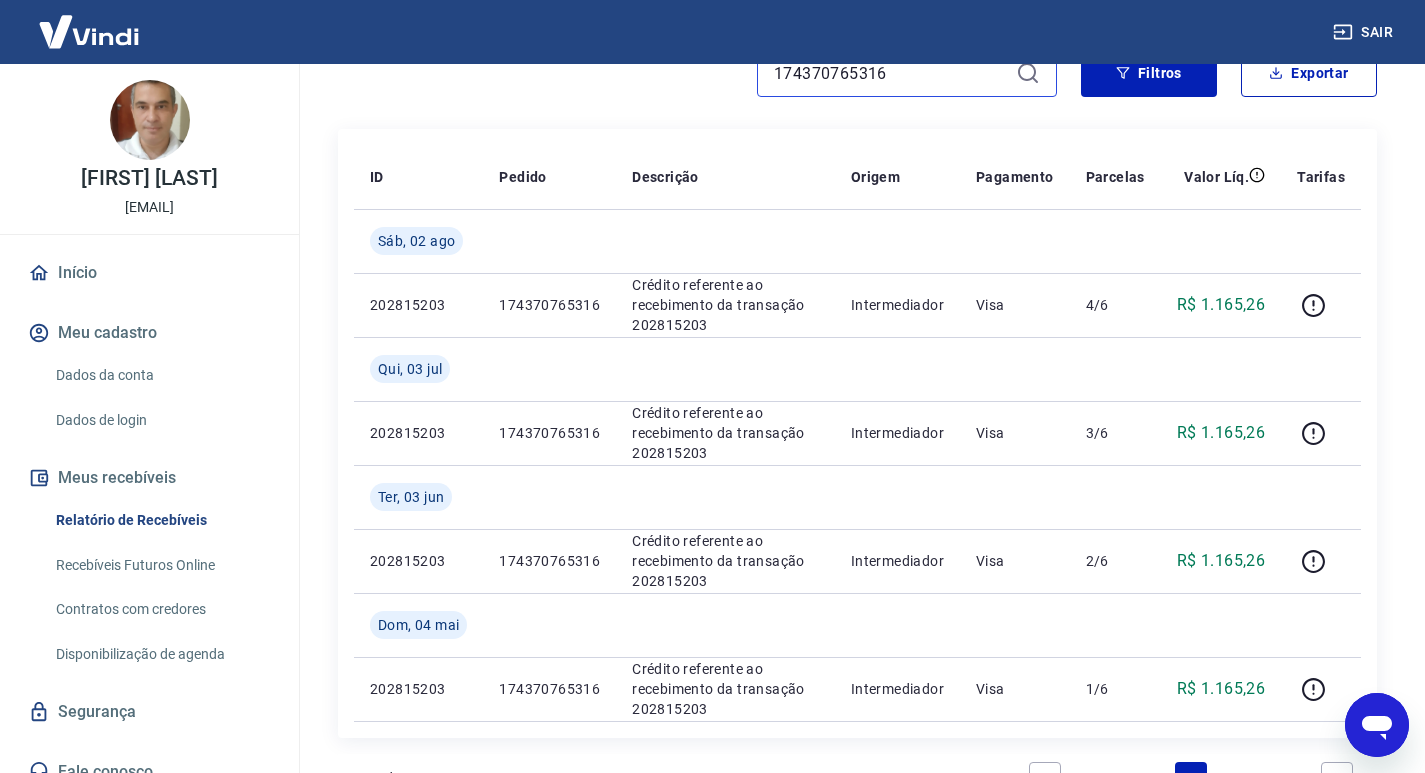click on "[NUMBER]" at bounding box center (891, 73) 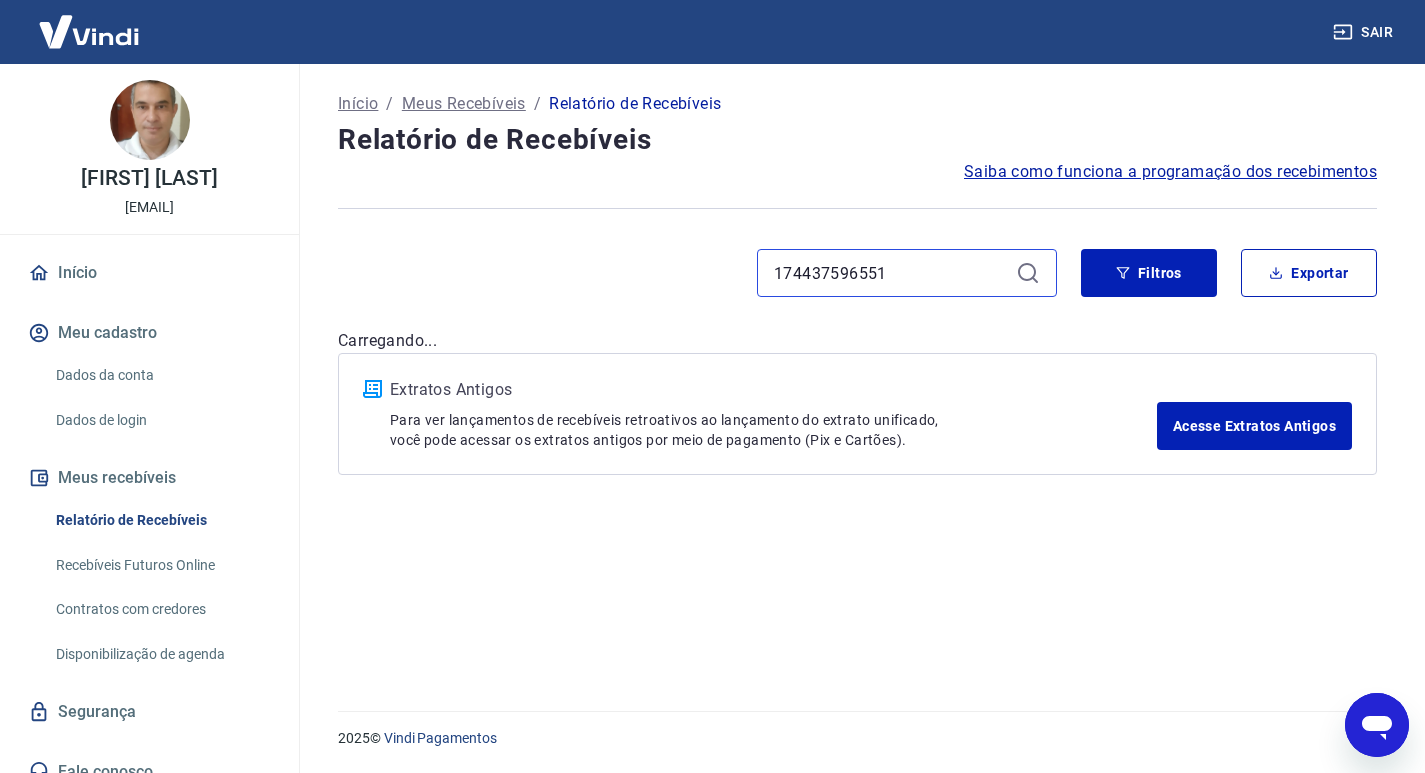 scroll, scrollTop: 0, scrollLeft: 0, axis: both 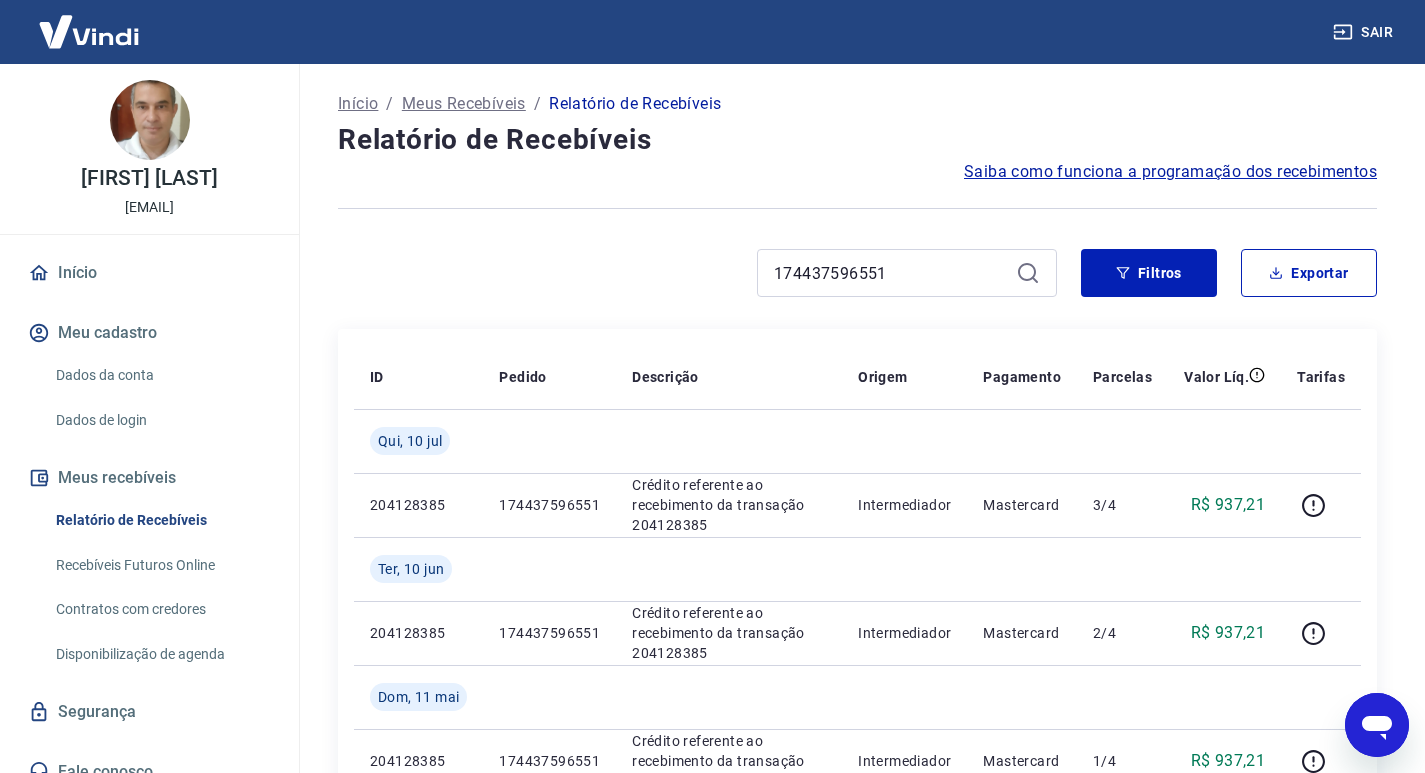 click 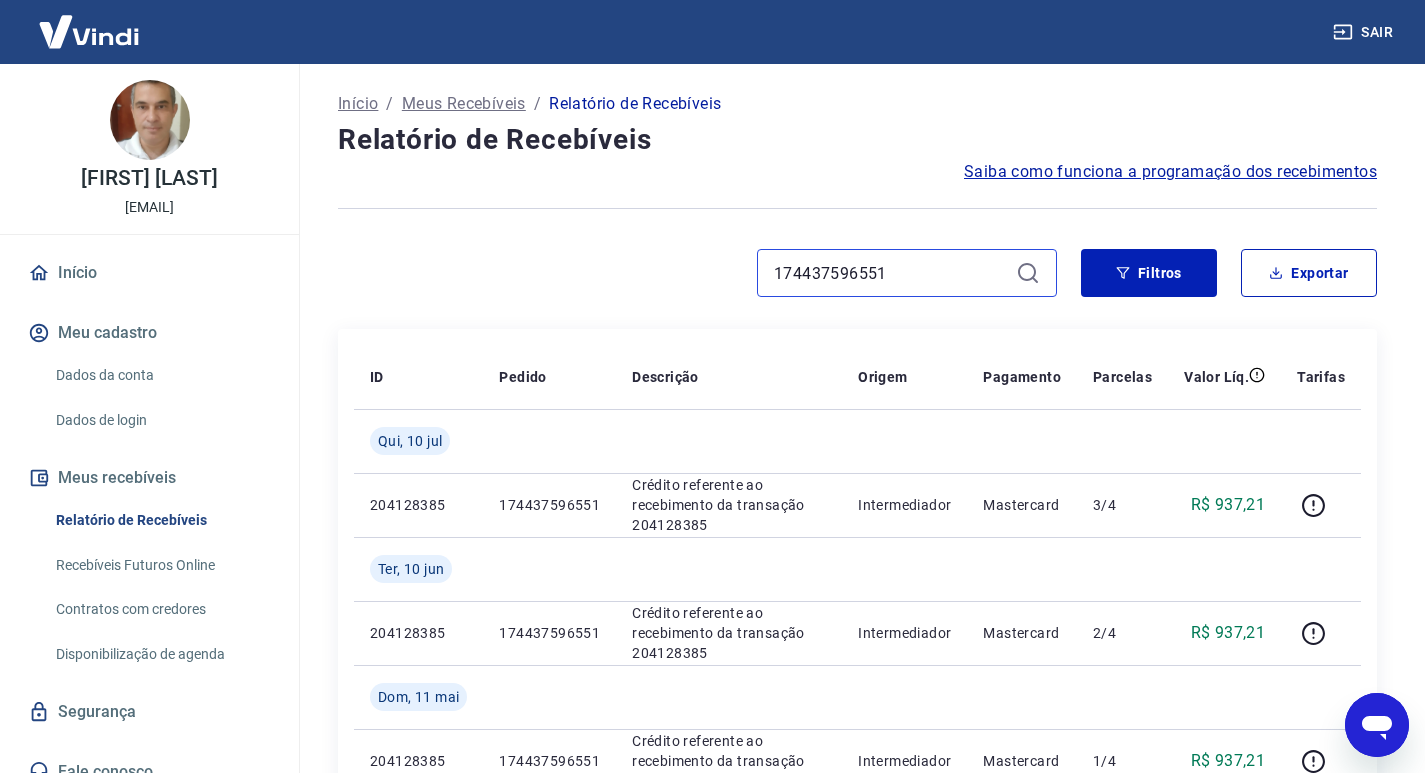 click on "174437596551" at bounding box center [891, 273] 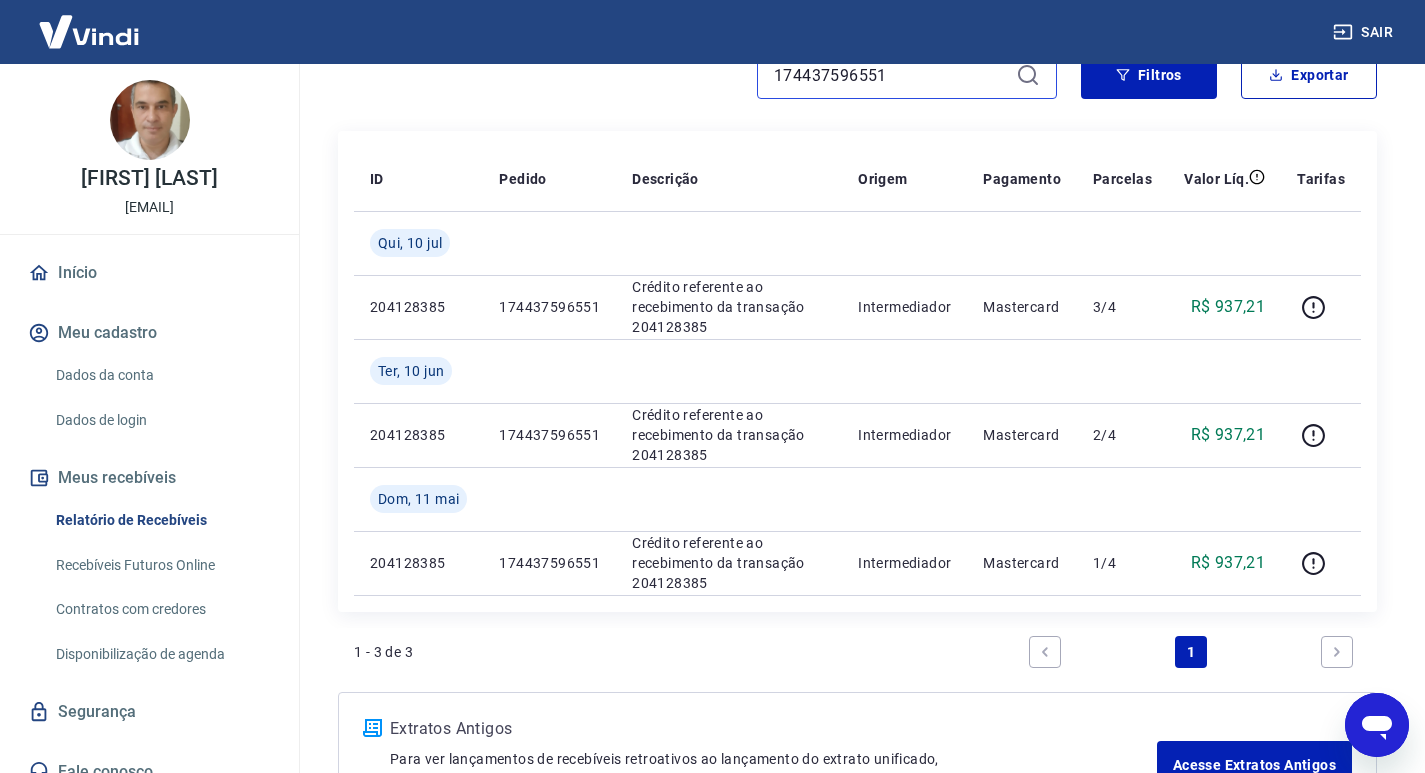 scroll, scrollTop: 200, scrollLeft: 0, axis: vertical 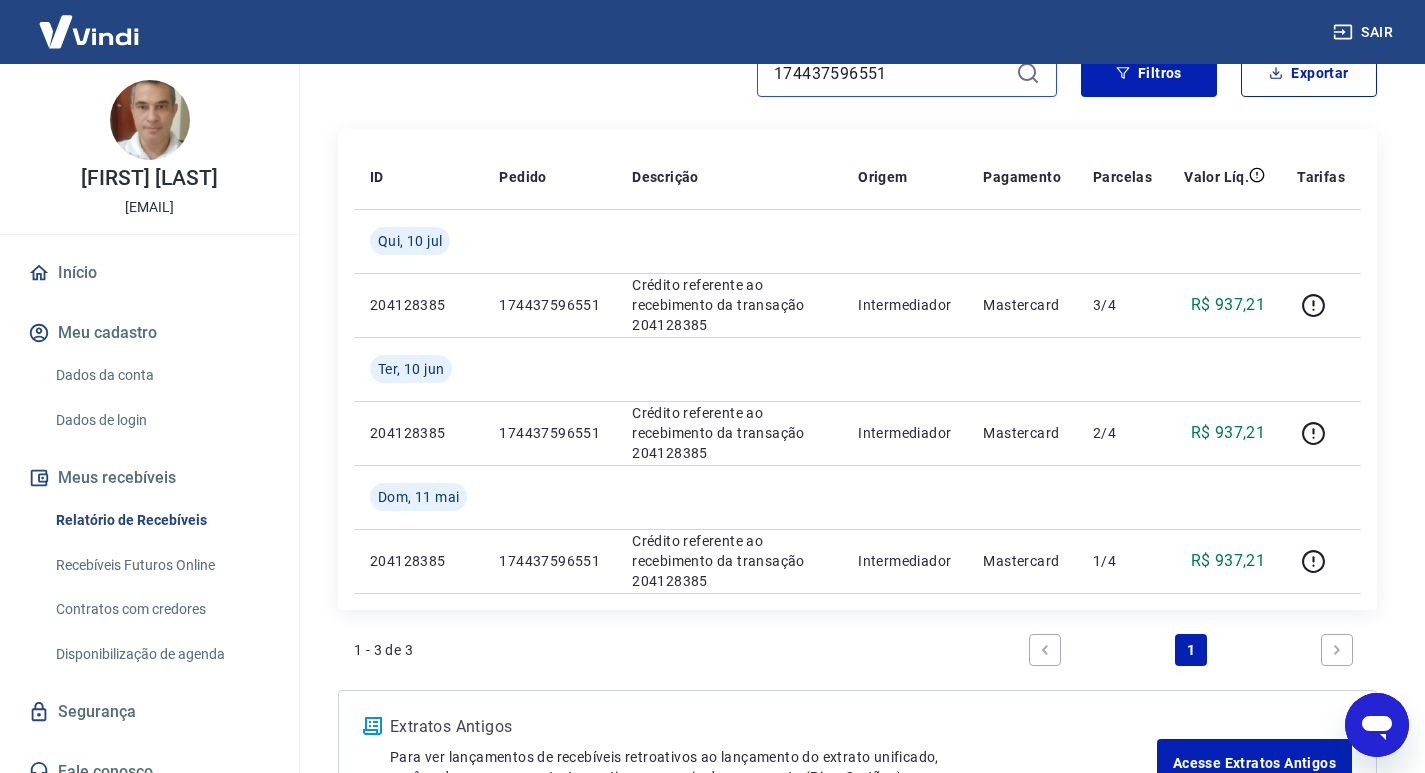 click on "174437596551" at bounding box center (891, 73) 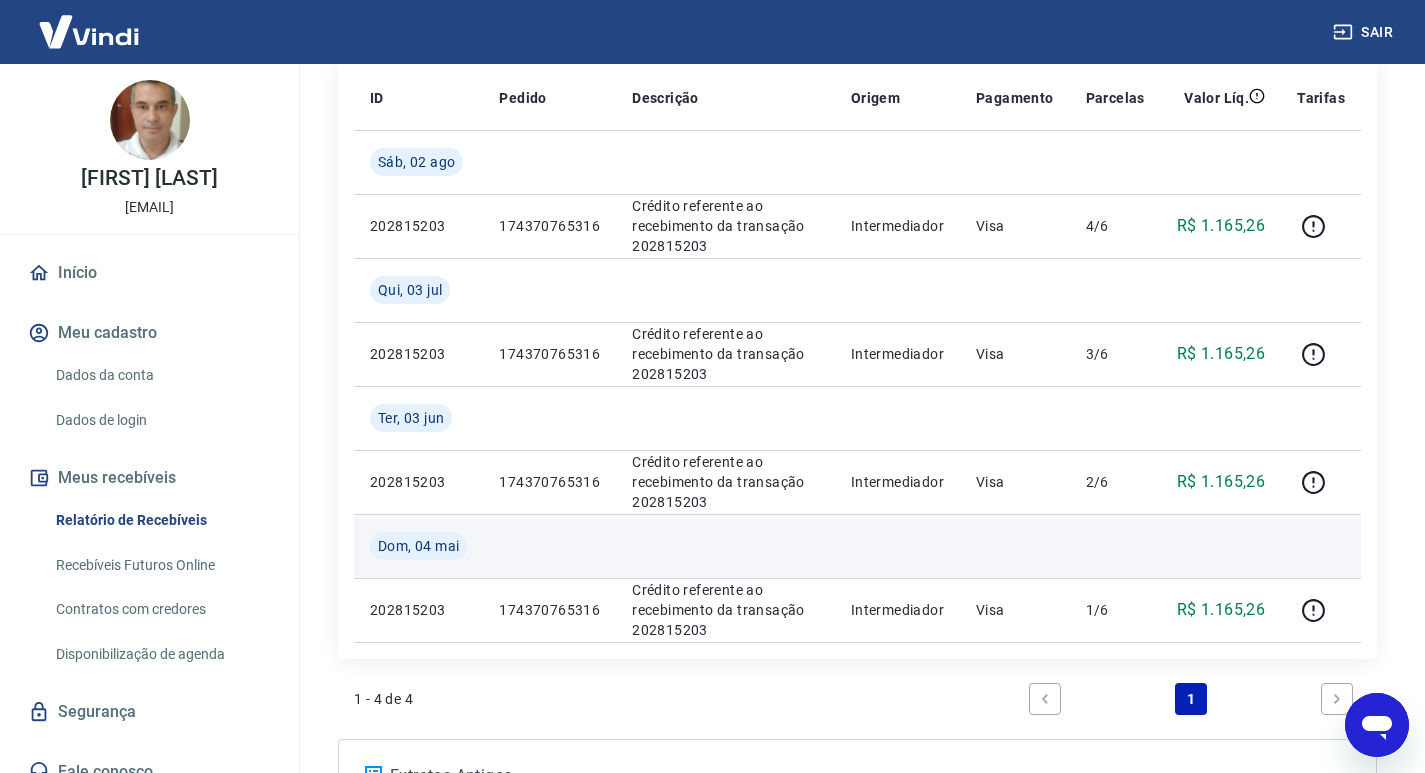 scroll, scrollTop: 100, scrollLeft: 0, axis: vertical 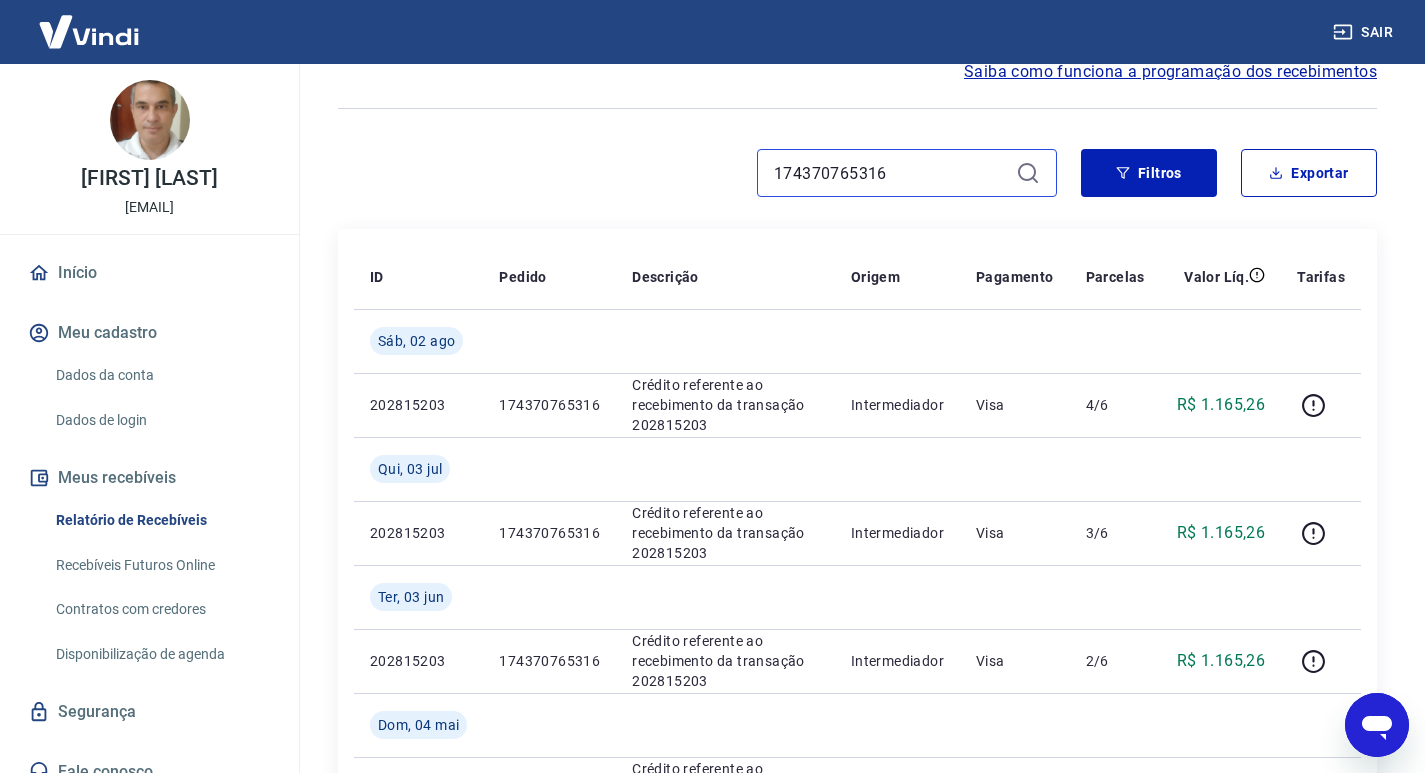 click on "[NUMBER]" at bounding box center [891, 173] 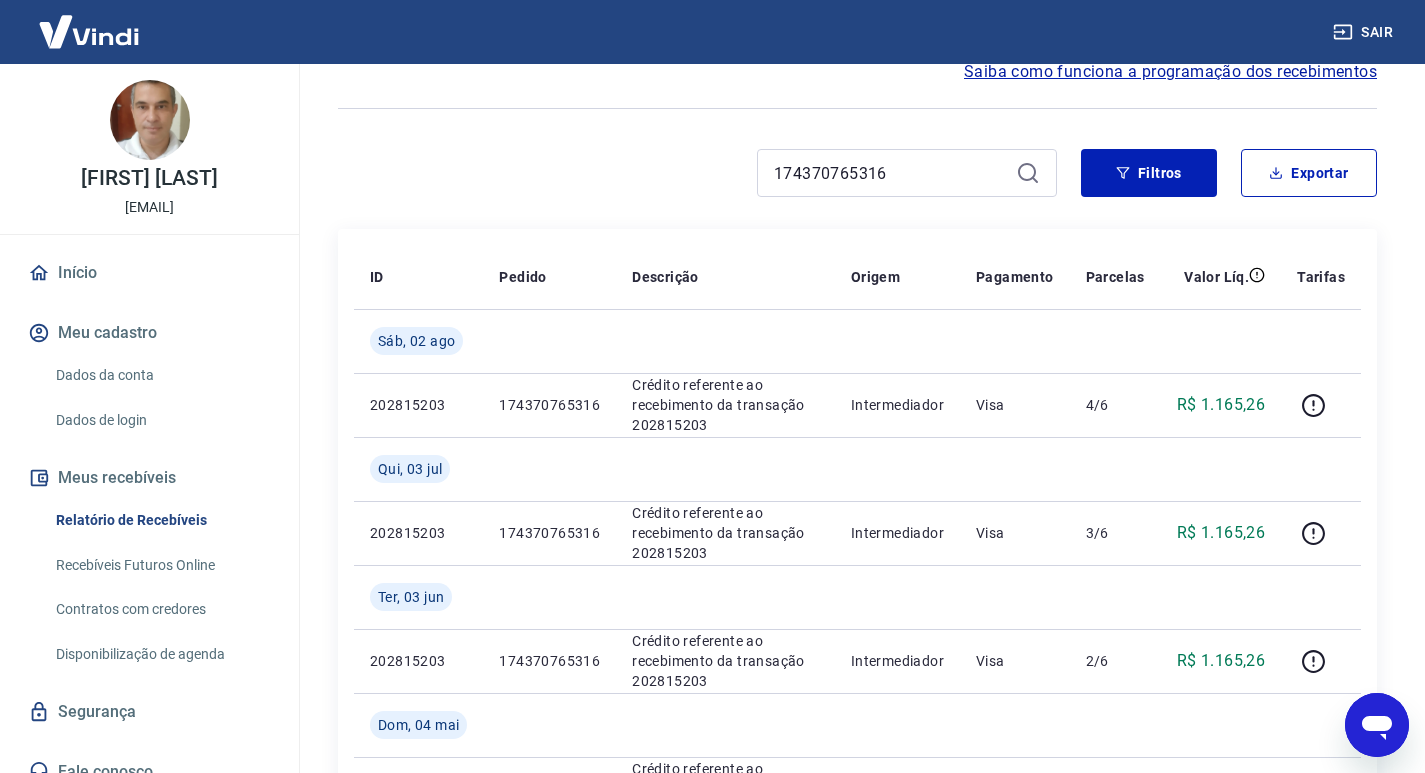 click on "[NUMBER]" at bounding box center [697, 173] 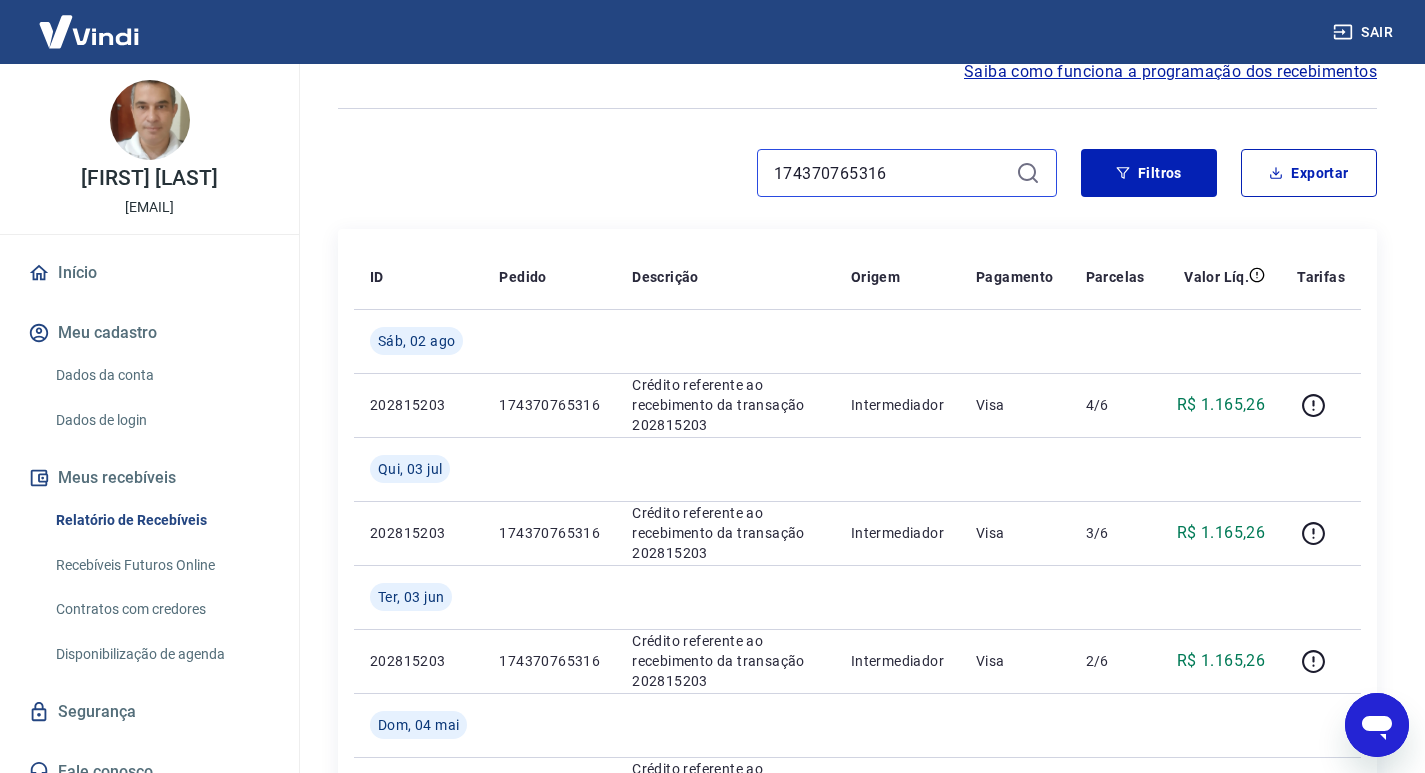 click on "[NUMBER]" at bounding box center [891, 173] 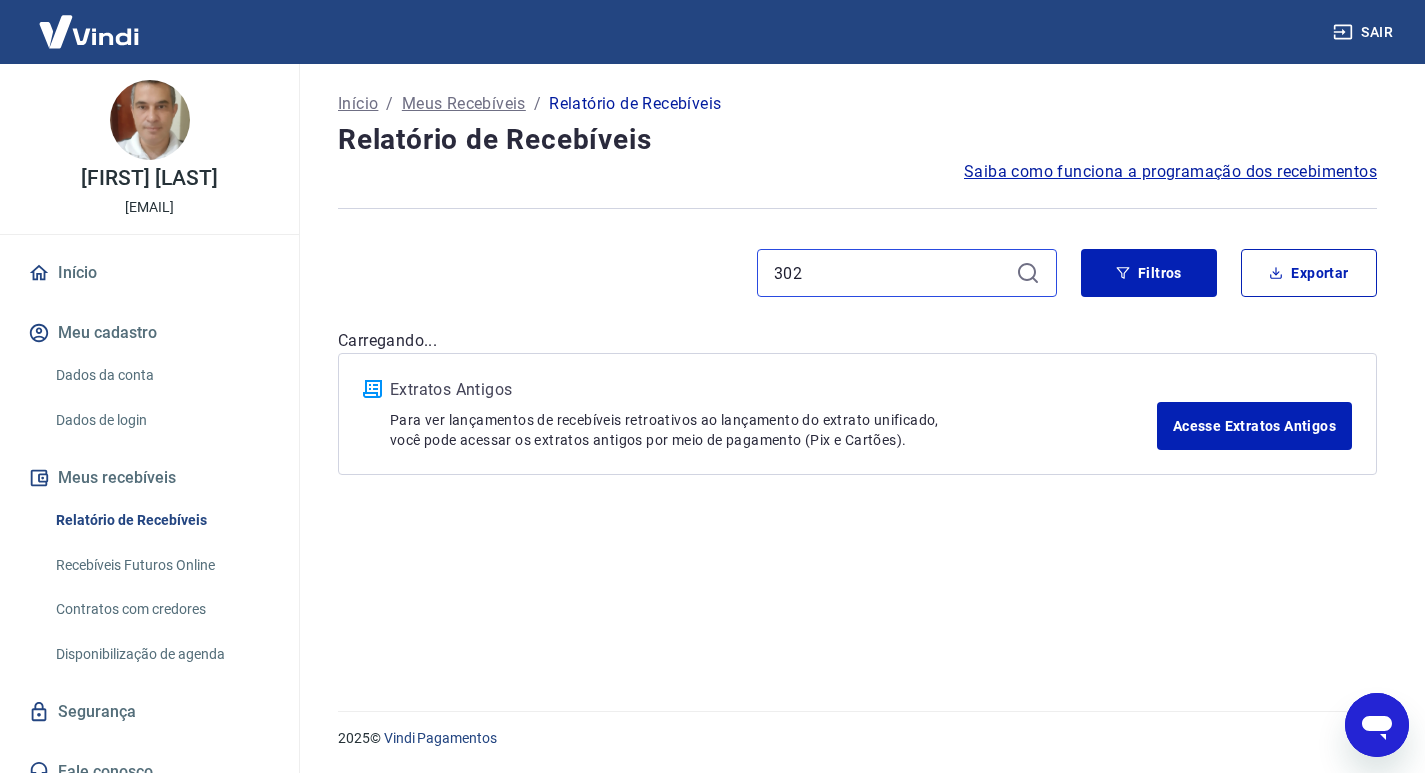 scroll, scrollTop: 0, scrollLeft: 0, axis: both 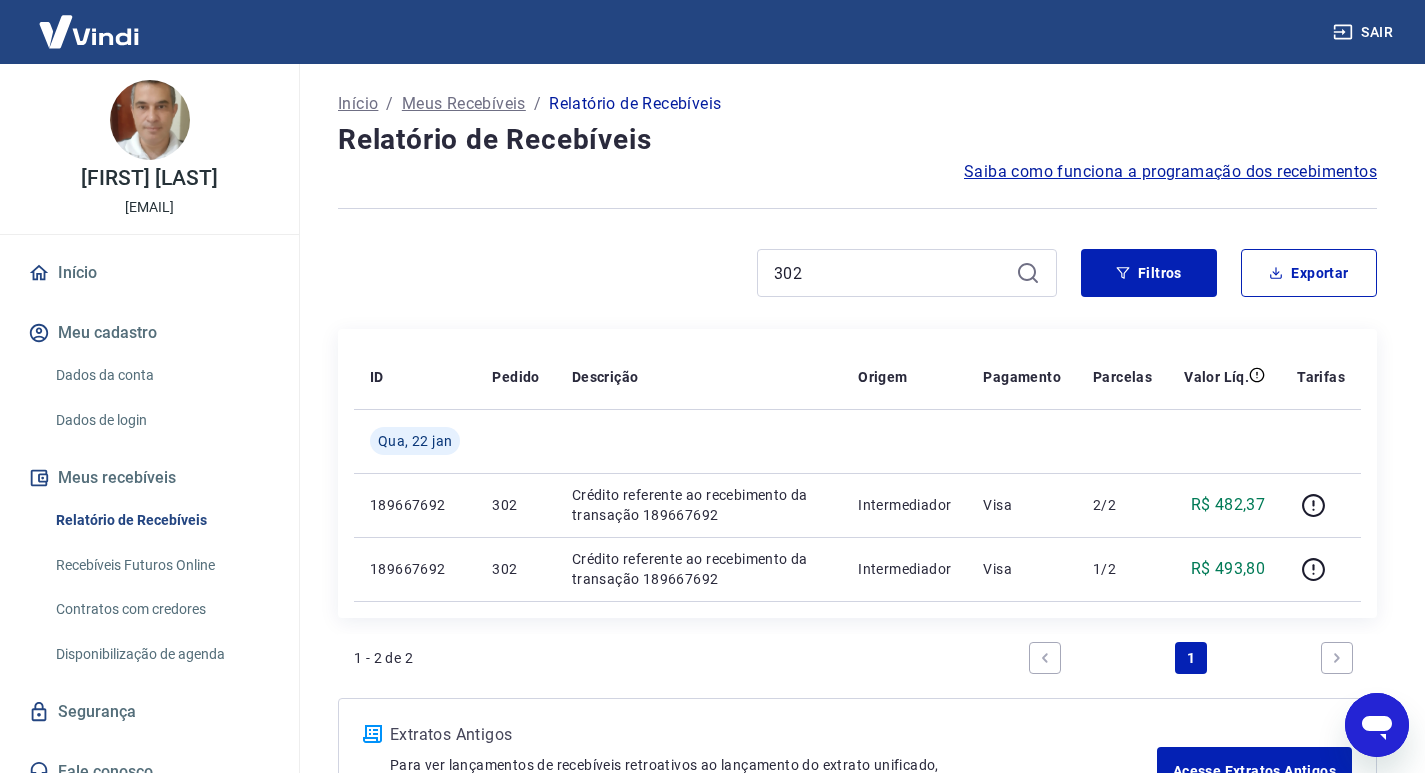 drag, startPoint x: 828, startPoint y: 243, endPoint x: 824, endPoint y: 256, distance: 13.601471 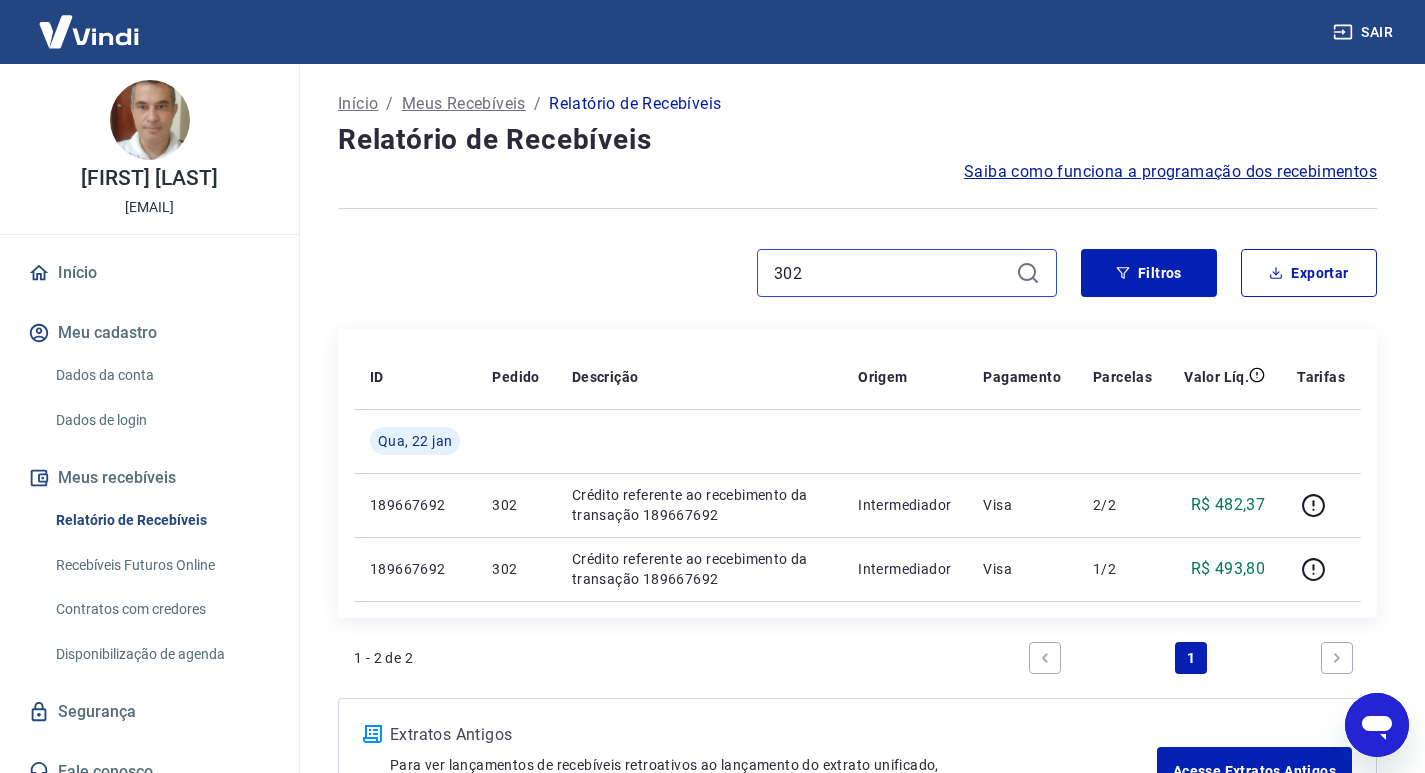 click on "302" at bounding box center (891, 273) 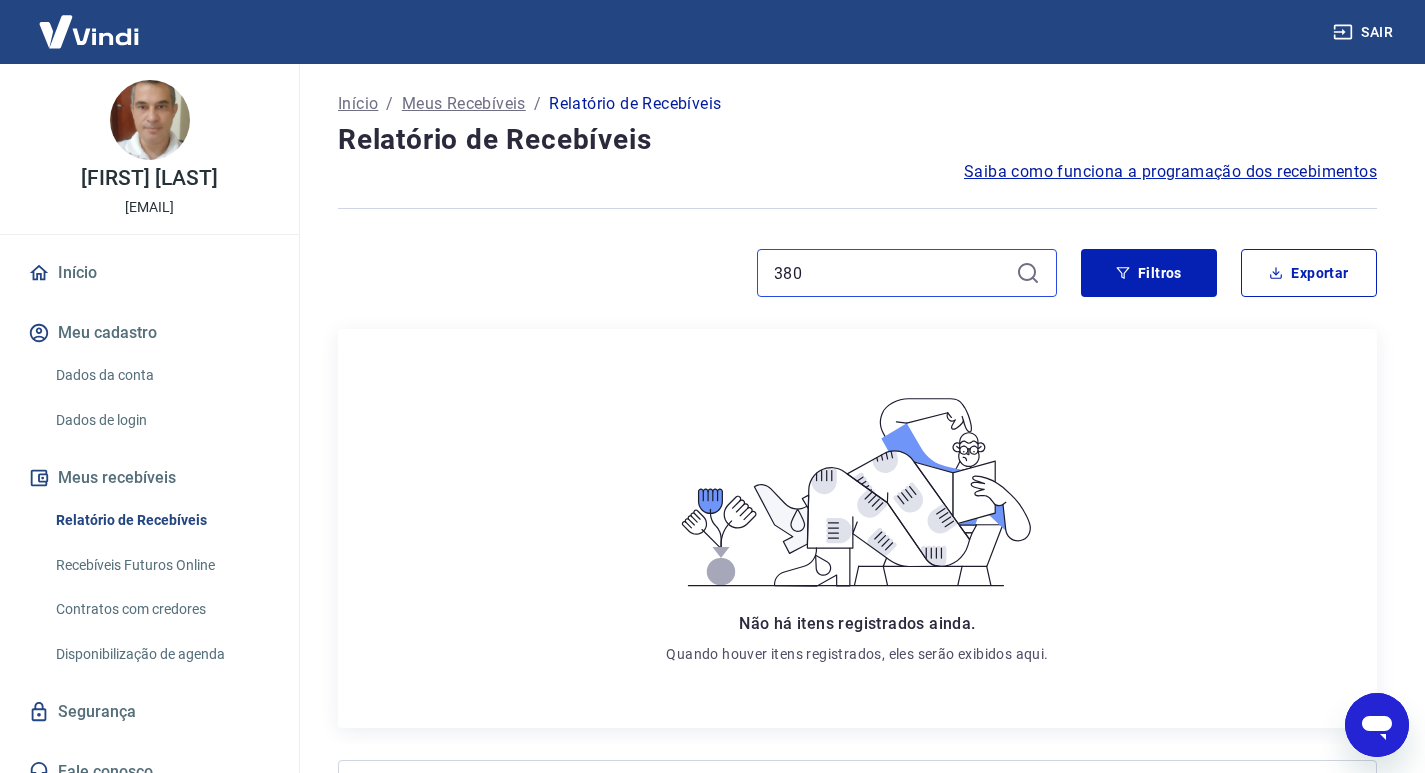 click on "380" at bounding box center (891, 273) 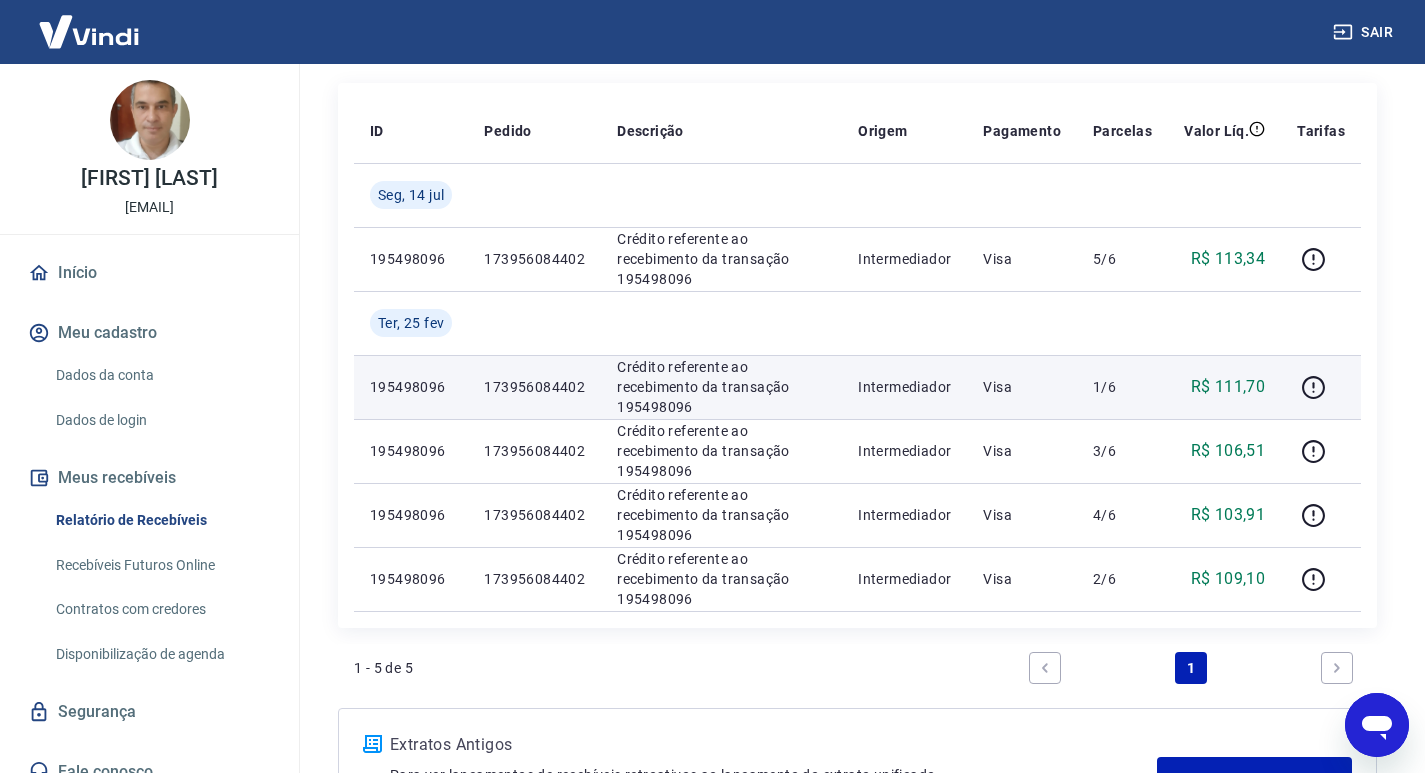 scroll, scrollTop: 100, scrollLeft: 0, axis: vertical 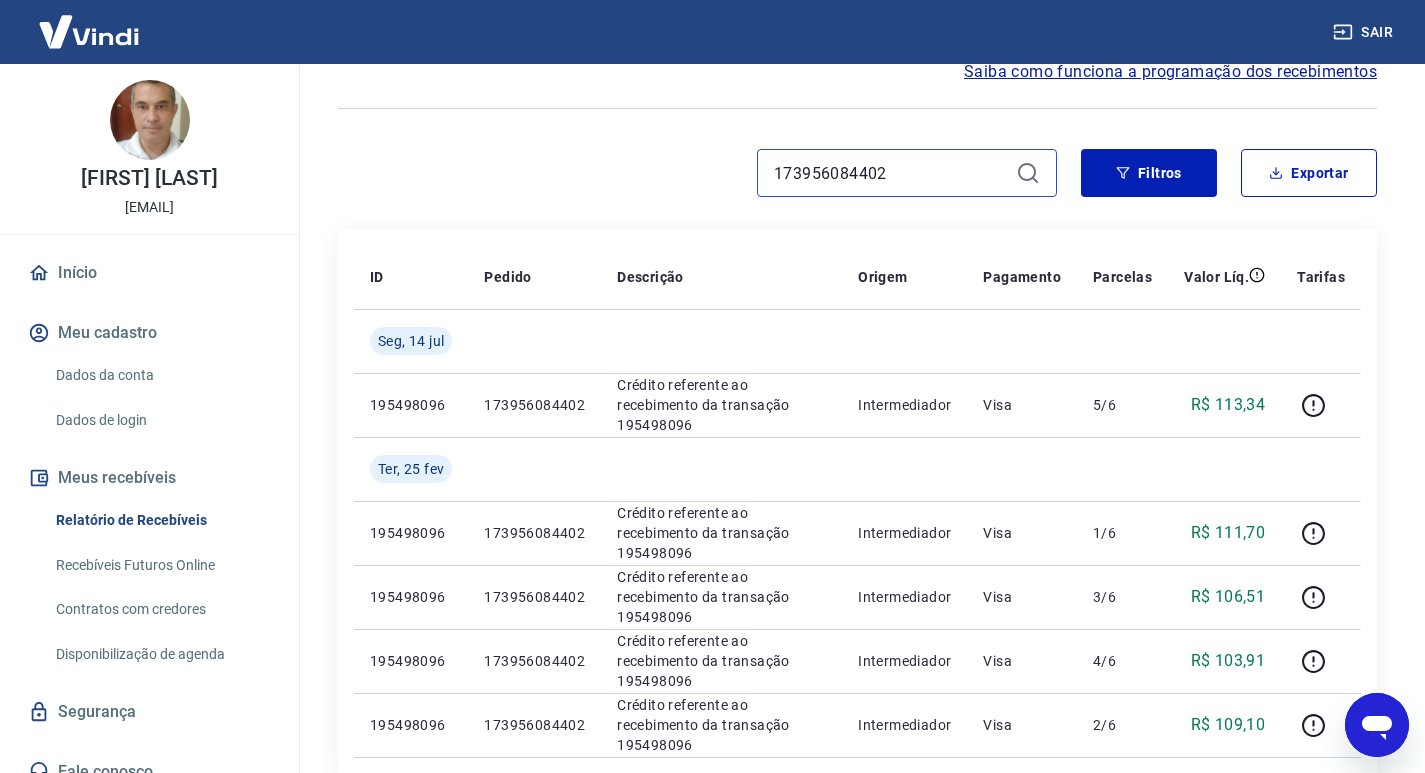 click on "173956084402" at bounding box center [891, 173] 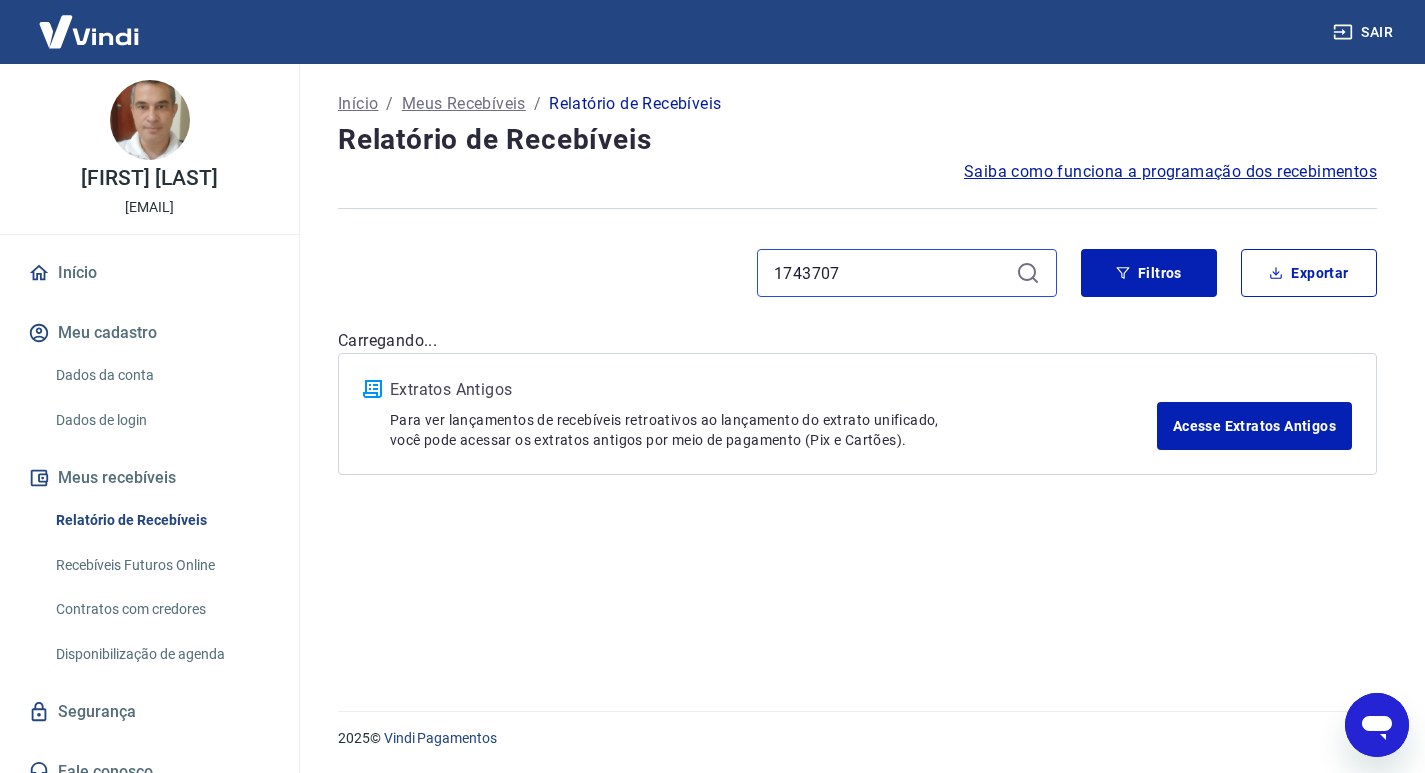 scroll, scrollTop: 0, scrollLeft: 0, axis: both 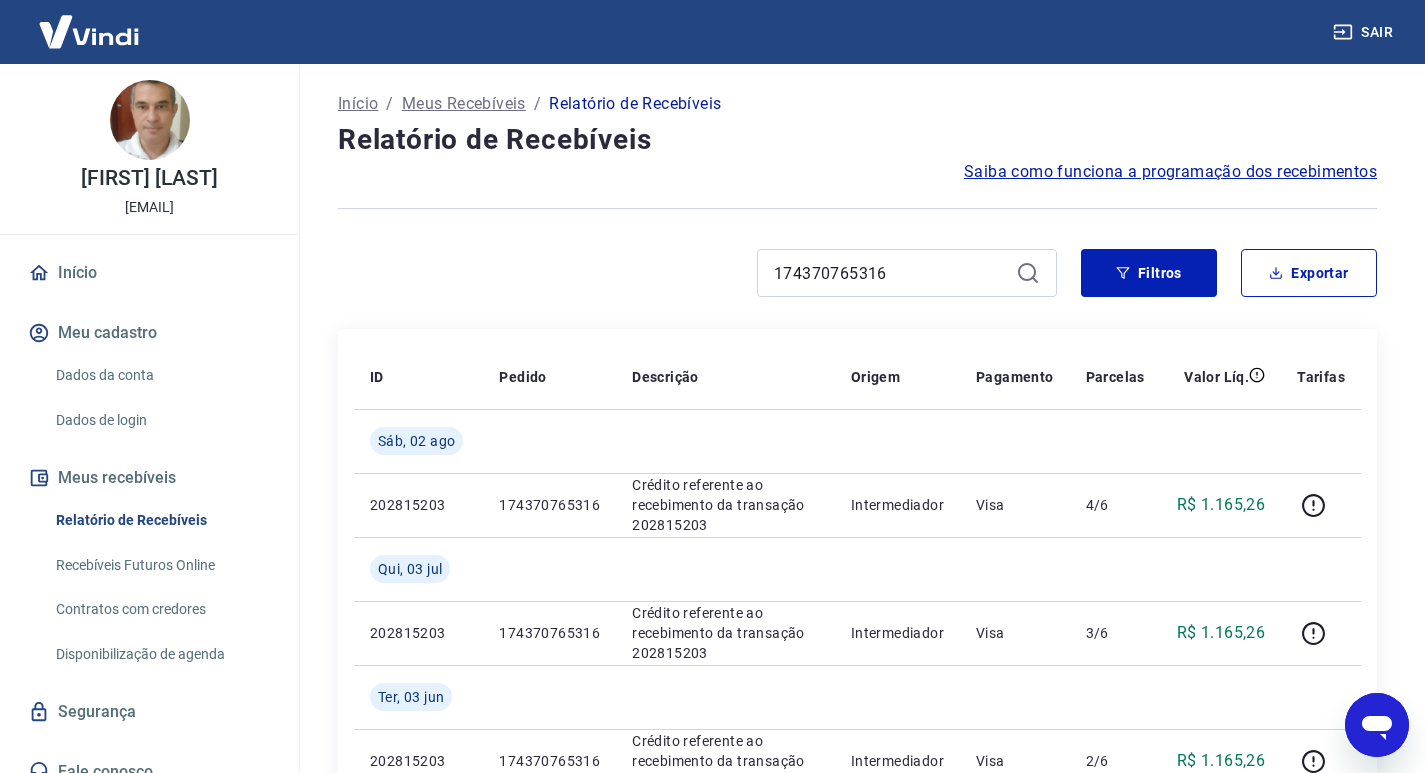 click on "[NUMBER]" at bounding box center [907, 273] 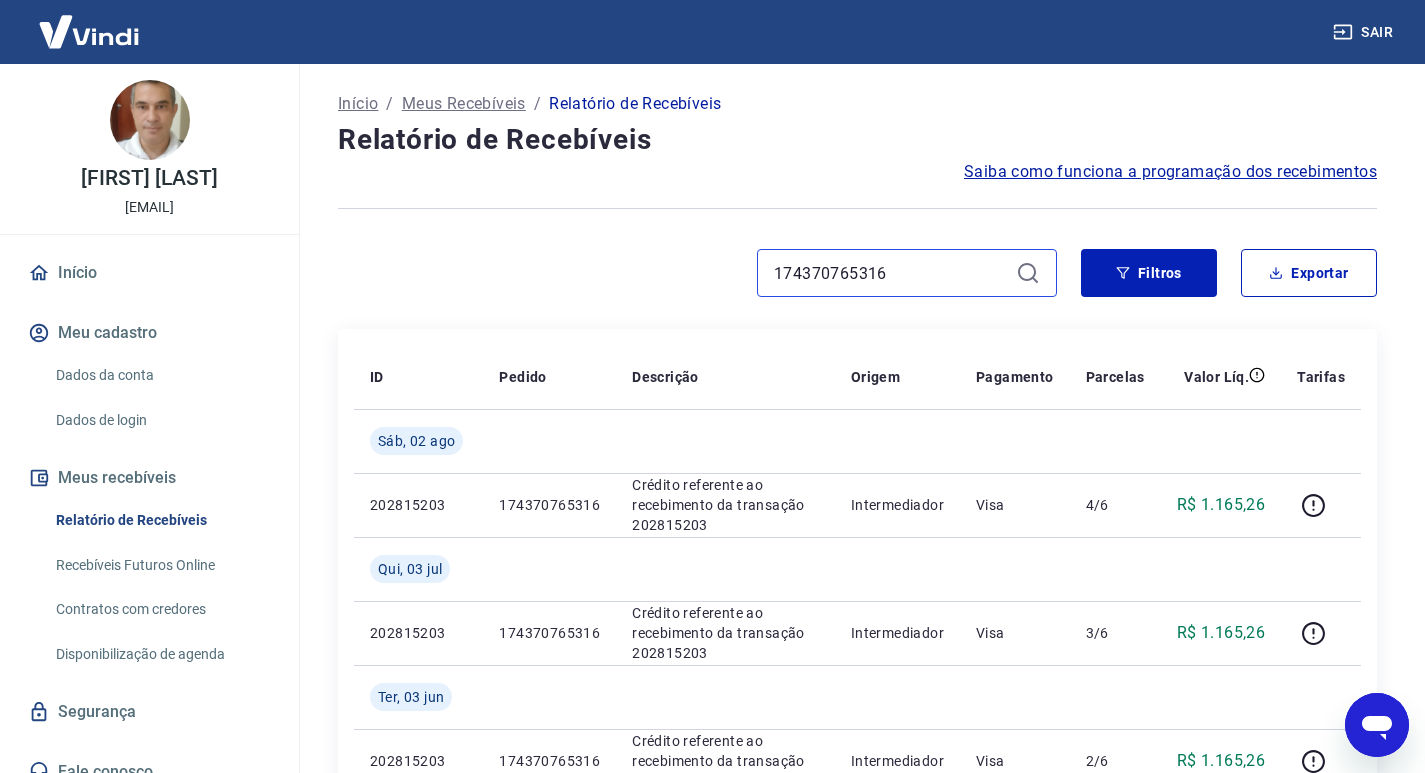 click on "[NUMBER]" at bounding box center (891, 273) 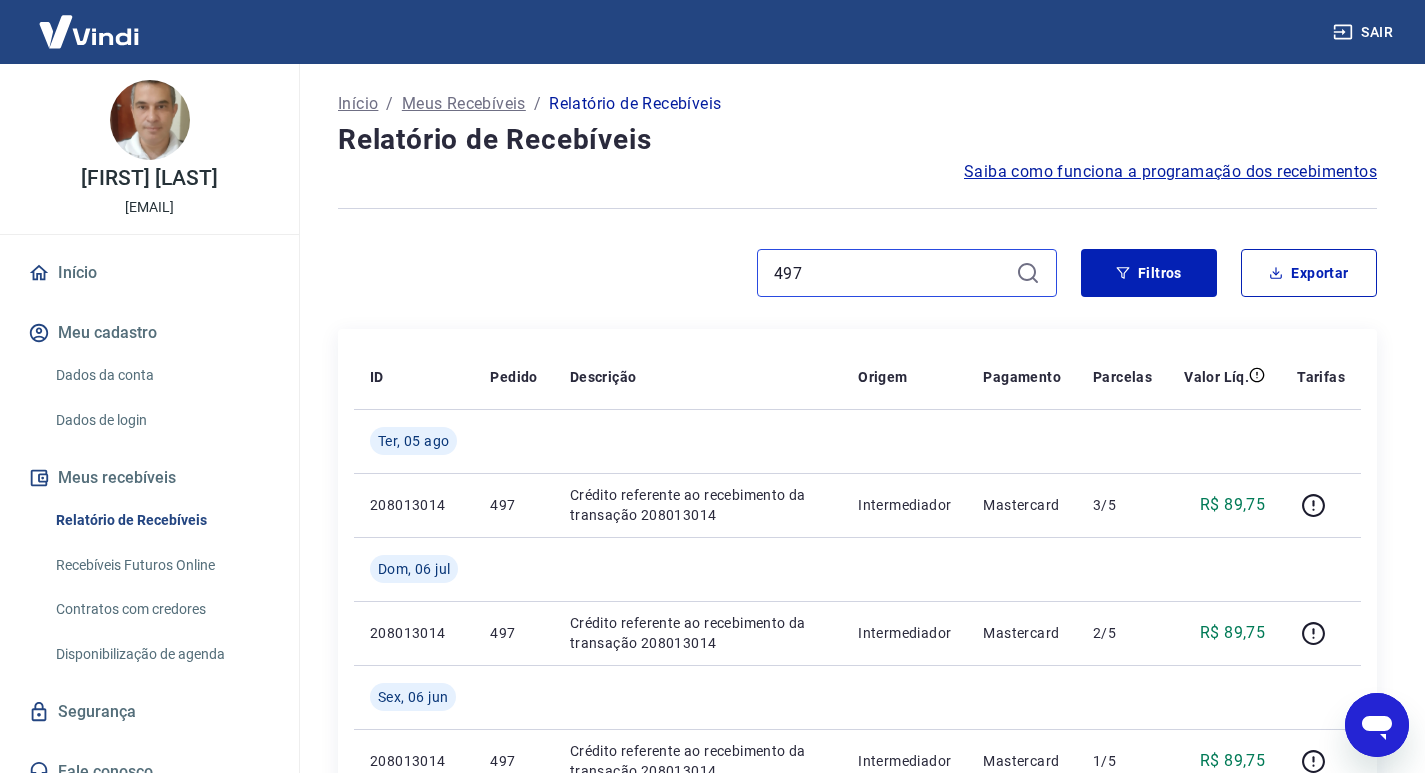 click on "497" at bounding box center [891, 273] 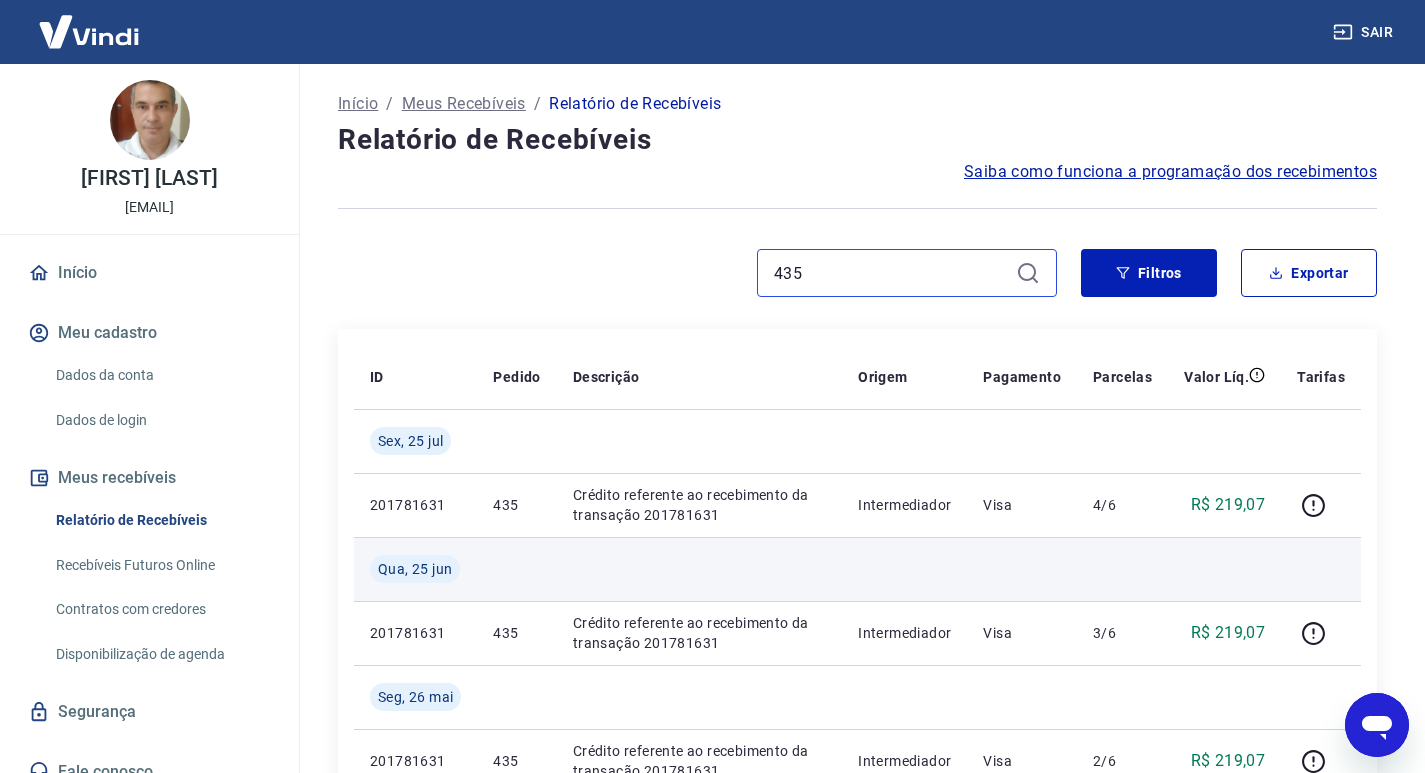 scroll, scrollTop: 100, scrollLeft: 0, axis: vertical 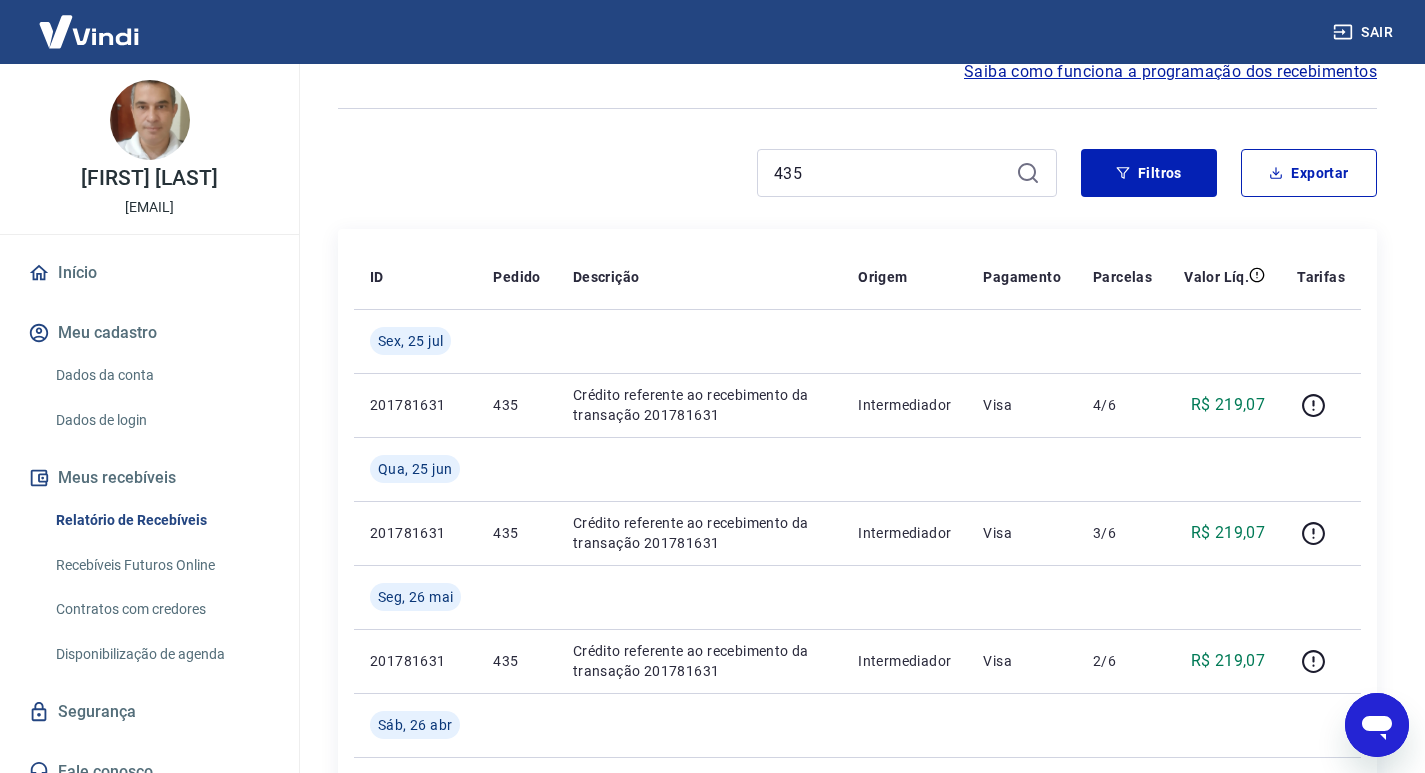 click on "Início / Meus Recebíveis / Relatório de Recebíveis Relatório de Recebíveis Saiba como funciona a programação dos recebimentos Saiba como funciona a programação dos recebimentos 435 Filtros Exportar ID Pedido Descrição Origem Pagamento Parcelas Valor Líq. Tarifas Sex, 25 jul 201781631 435 Crédito referente ao recebimento da transação 201781631 Intermediador Visa 4/6 R$ 219,07 Qua, 25 jun 201781631 435 Crédito referente ao recebimento da transação 201781631 Intermediador Visa 3/6 R$ 219,07 Seg, 26 mai 201781631 435 Crédito referente ao recebimento da transação 201781631 Intermediador Visa 2/6 R$ 219,07 Sáb, 26 abr 201781631 435 Crédito referente ao recebimento da transação 201781631 Intermediador Visa 1/6 R$ 219,07 1 - 4 de 4 1   Extratos Antigos Para ver lançamentos de recebíveis retroativos ao lançamento do extrato unificado,   você pode acessar os extratos antigos por meio de pagamento (Pix e Cartões). Acesse Extratos Antigos" at bounding box center (857, 514) 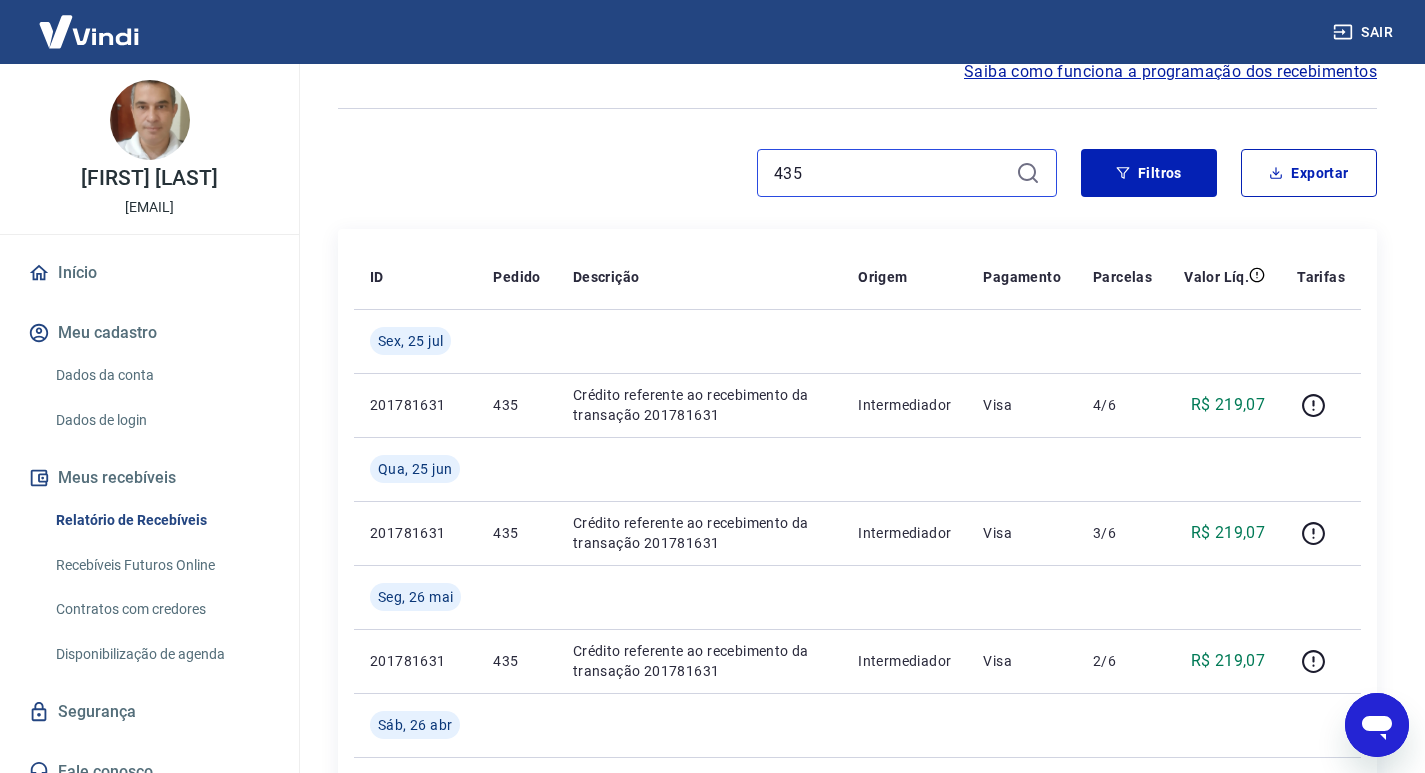 click on "435" at bounding box center (891, 173) 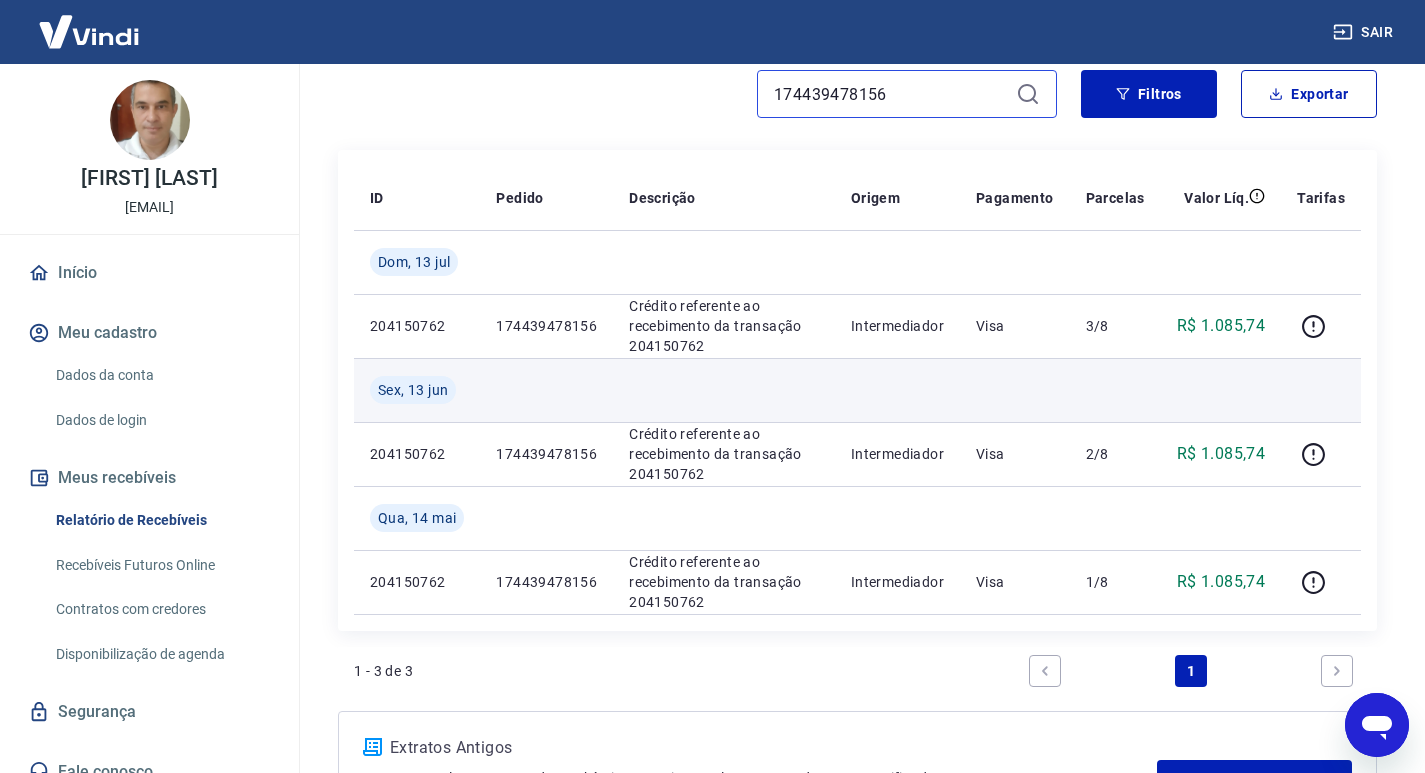scroll, scrollTop: 200, scrollLeft: 0, axis: vertical 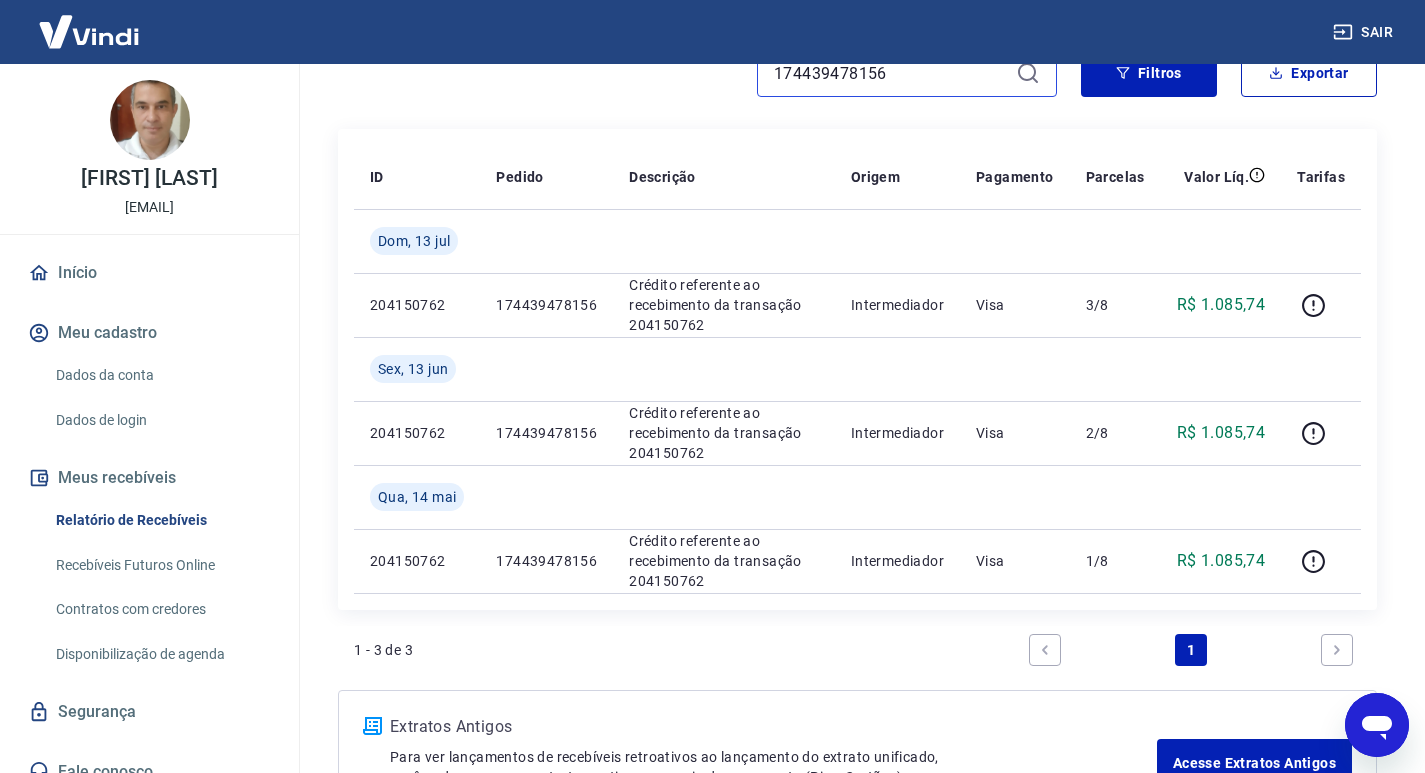 click on "174439478156" at bounding box center [891, 73] 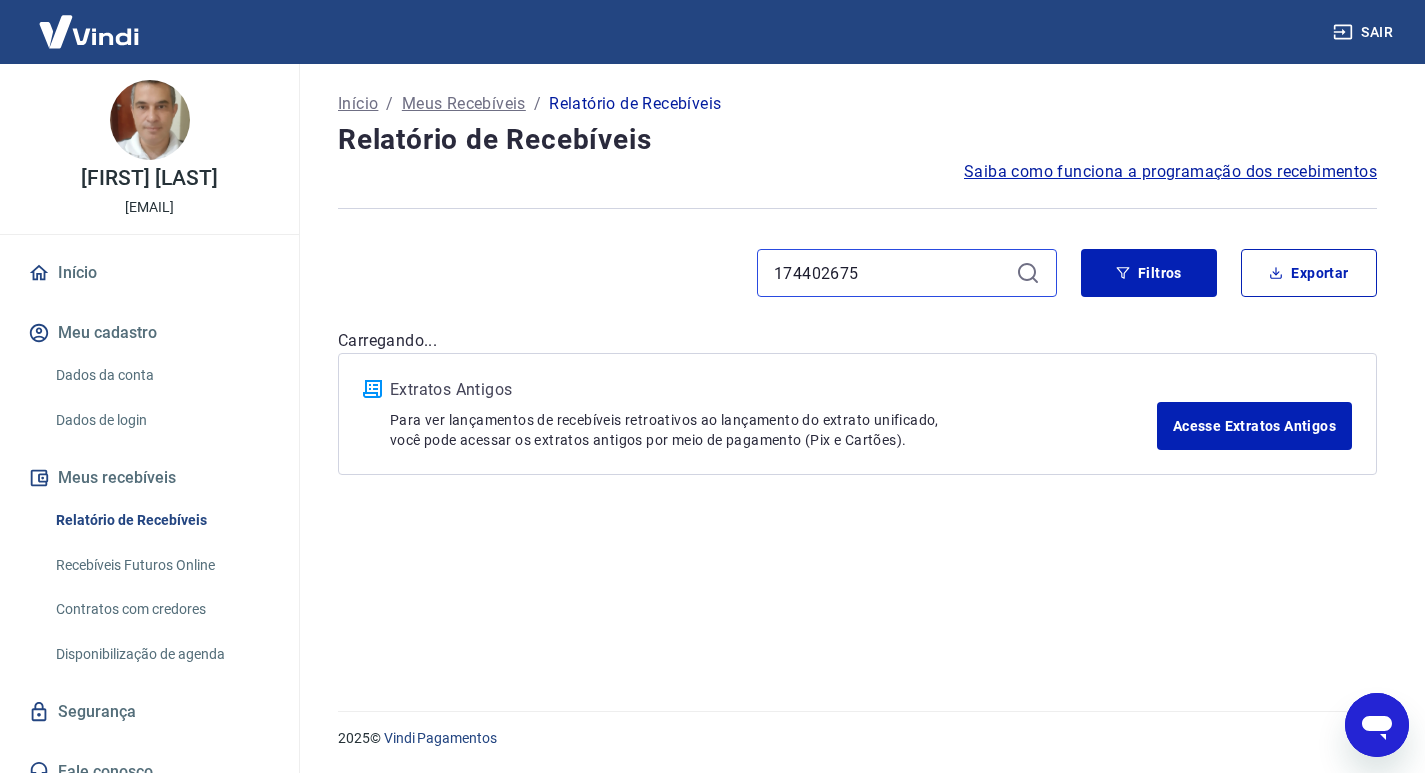 scroll, scrollTop: 0, scrollLeft: 0, axis: both 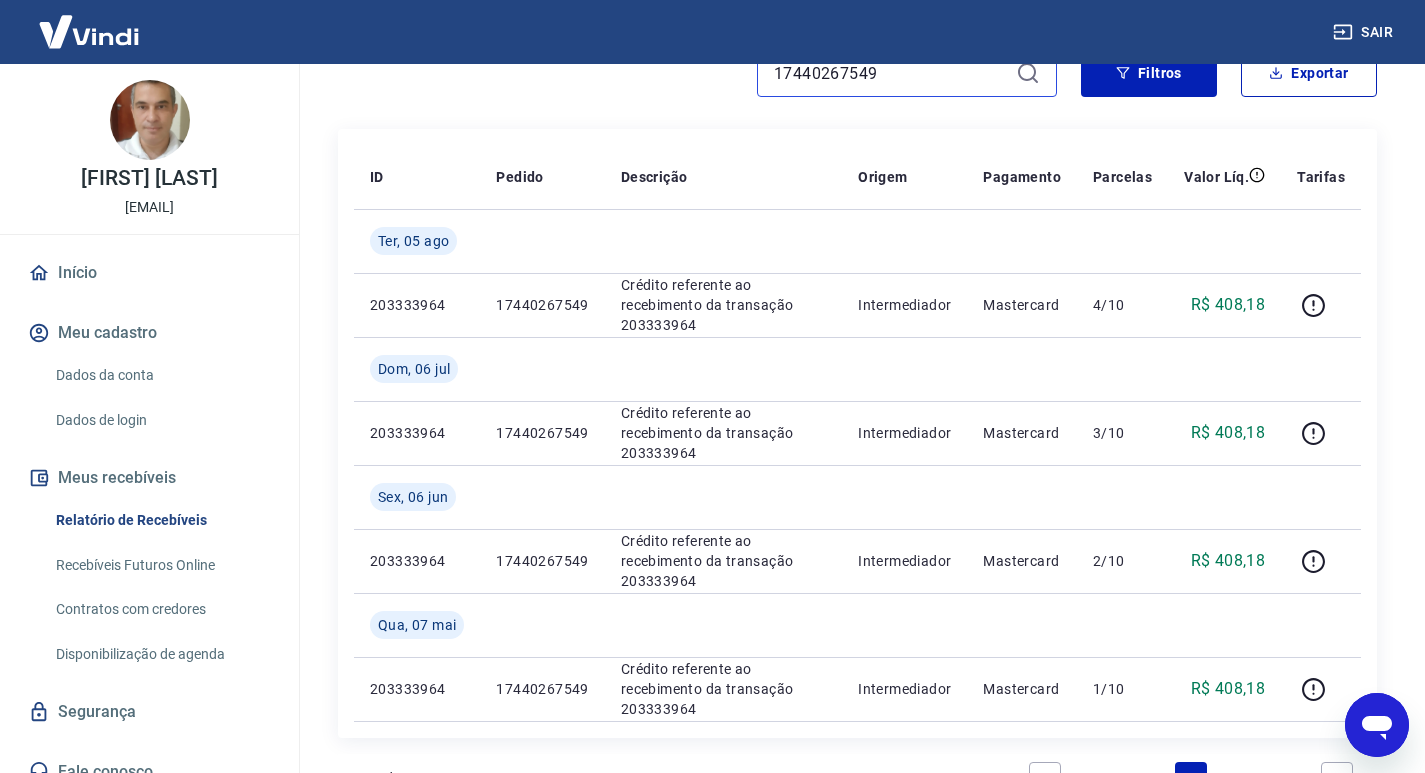 type on "[NUMBER]" 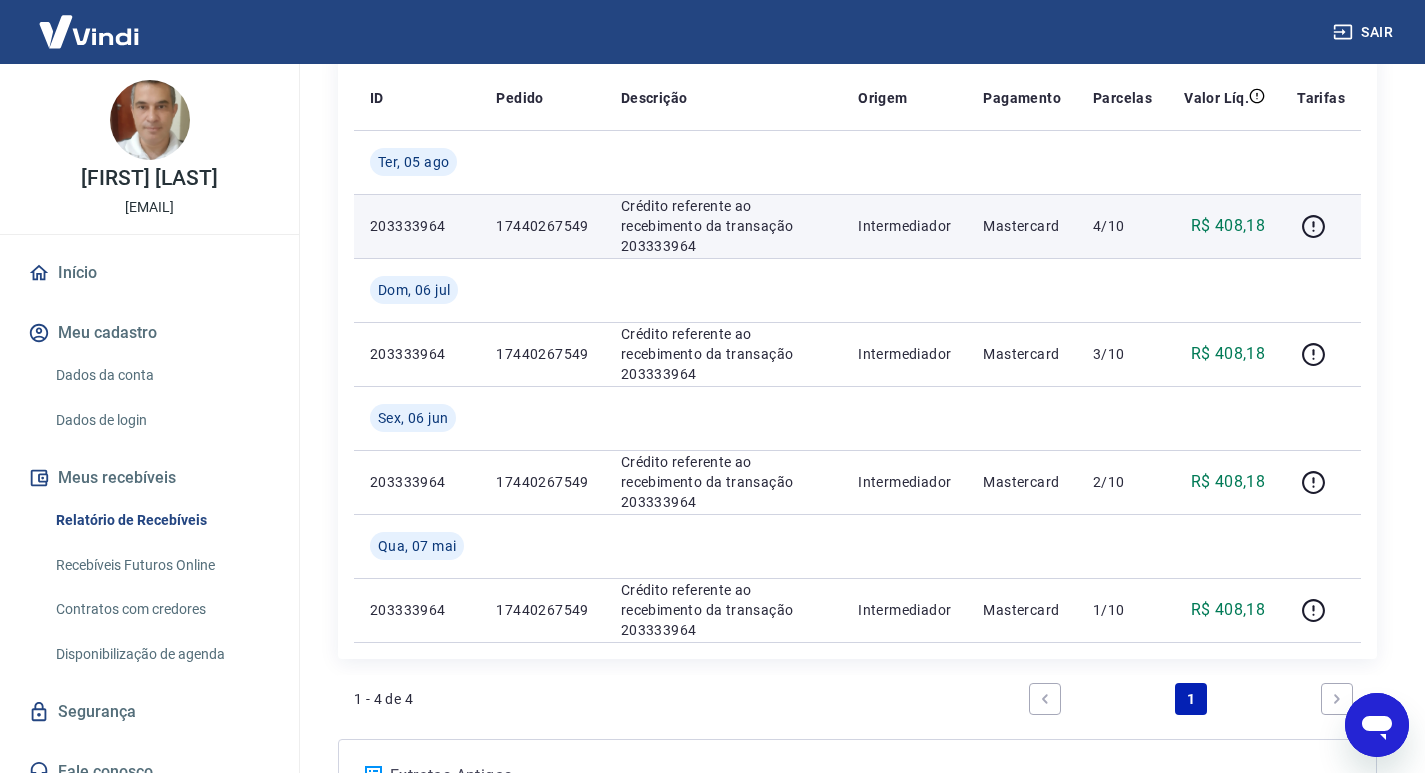 scroll, scrollTop: 277, scrollLeft: 0, axis: vertical 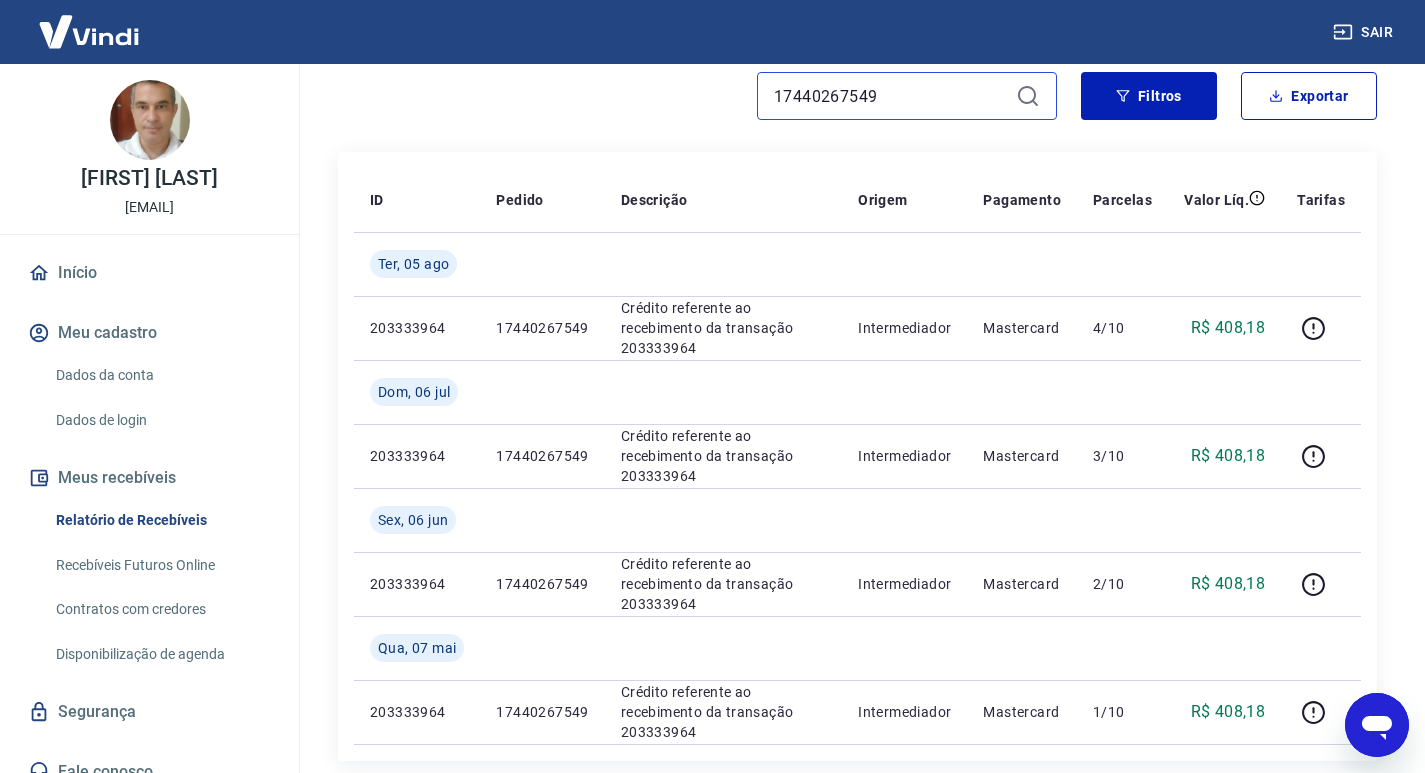 click on "[NUMBER]" at bounding box center (891, 96) 